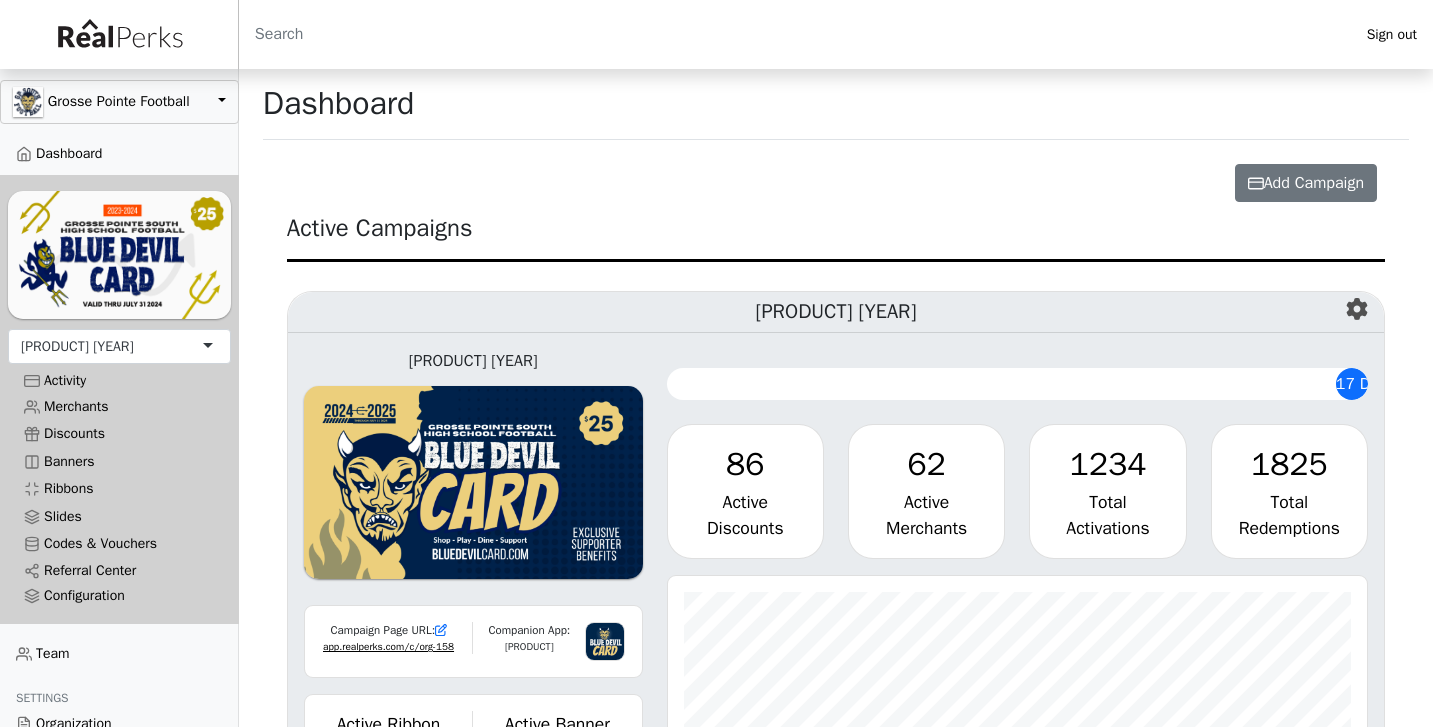 scroll, scrollTop: 0, scrollLeft: 0, axis: both 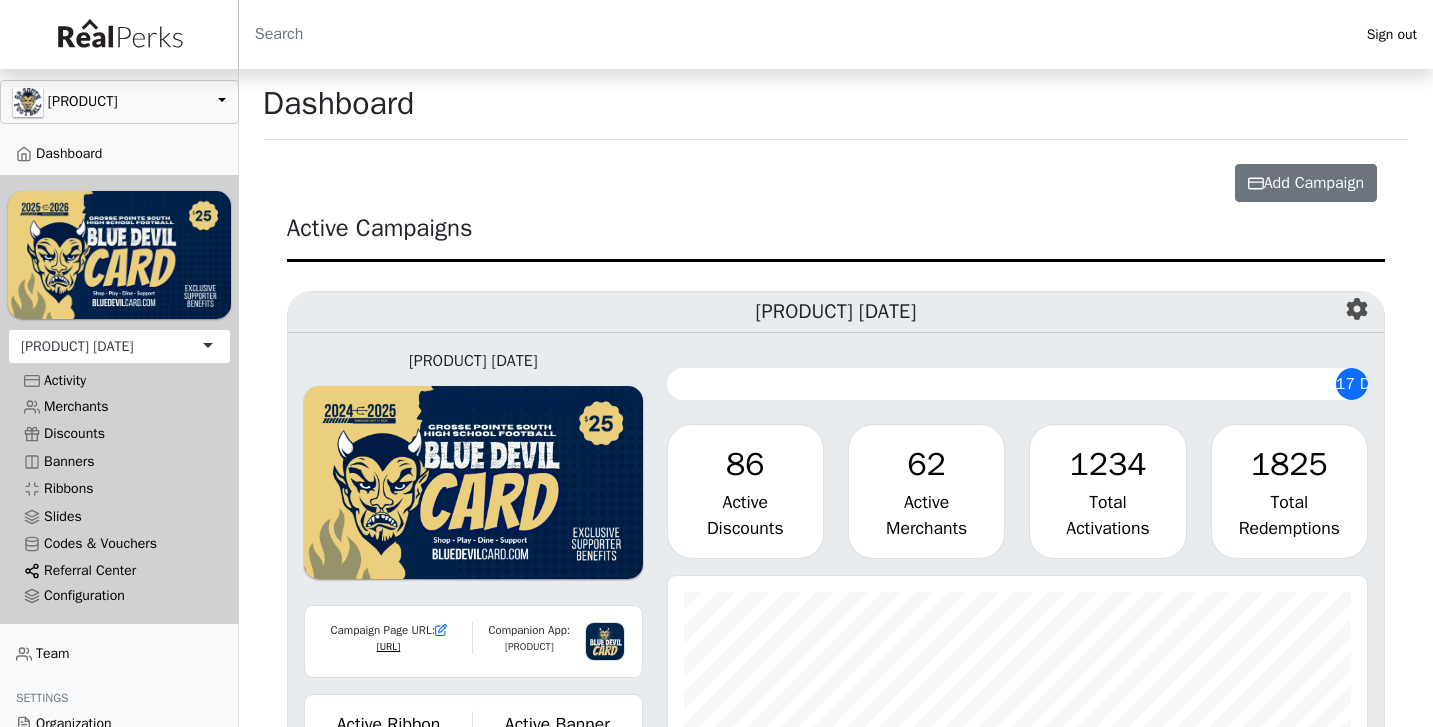 click on "Referral Center" at bounding box center (119, 570) 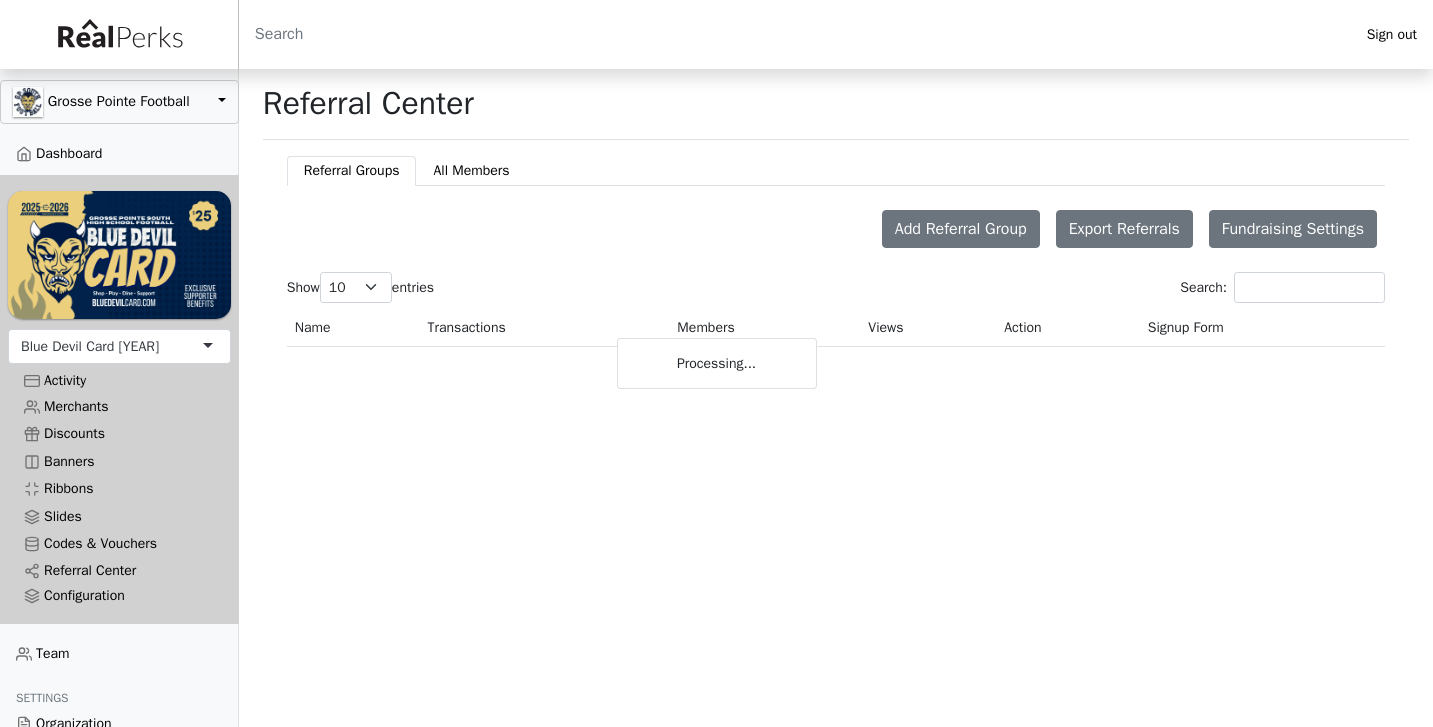 scroll, scrollTop: 0, scrollLeft: 0, axis: both 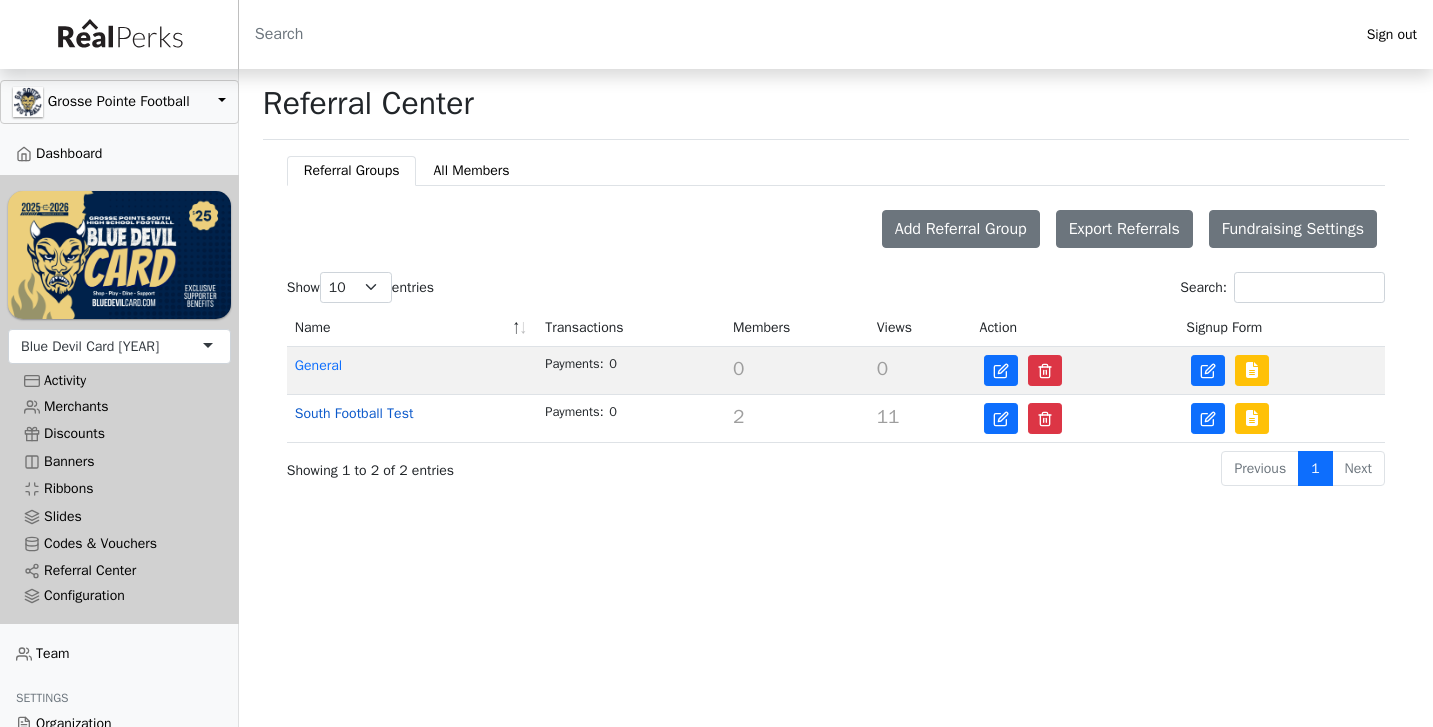 click on "South Football Test" at bounding box center [354, 413] 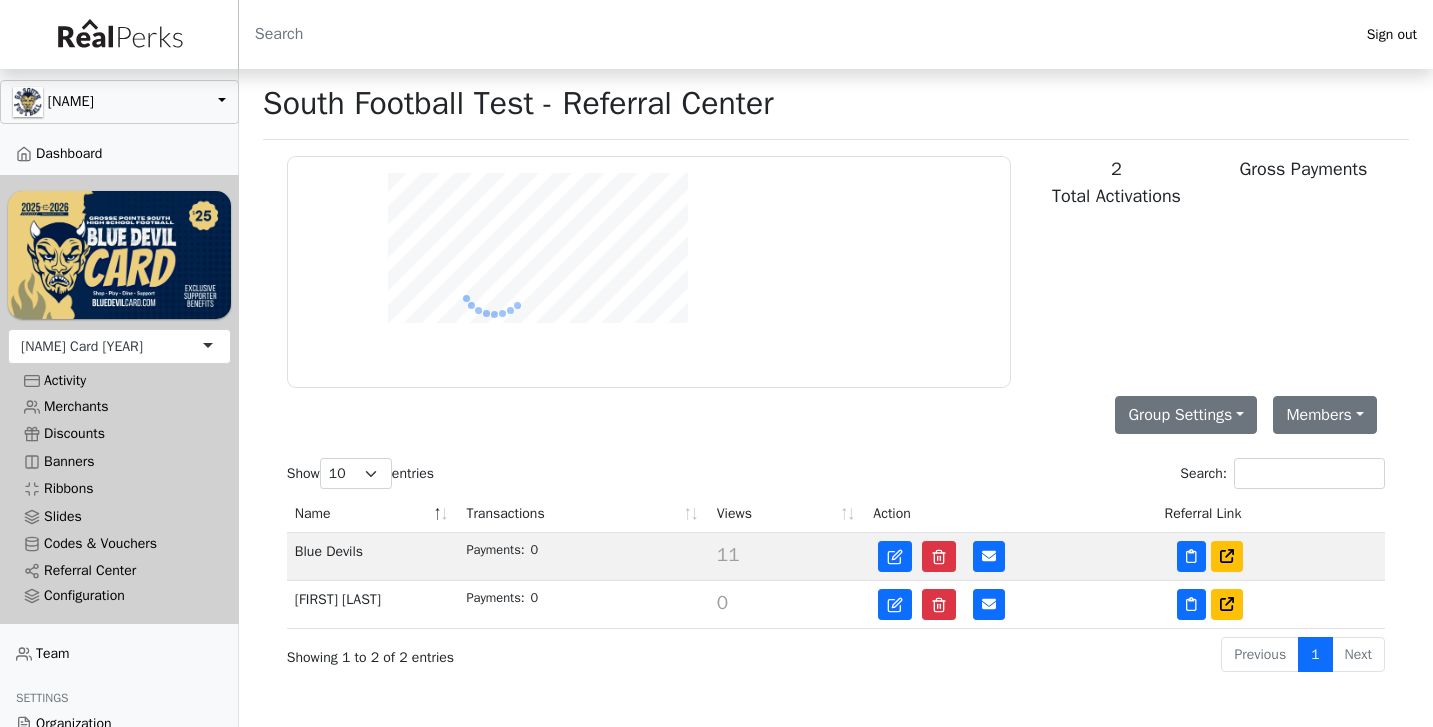 scroll, scrollTop: 0, scrollLeft: 0, axis: both 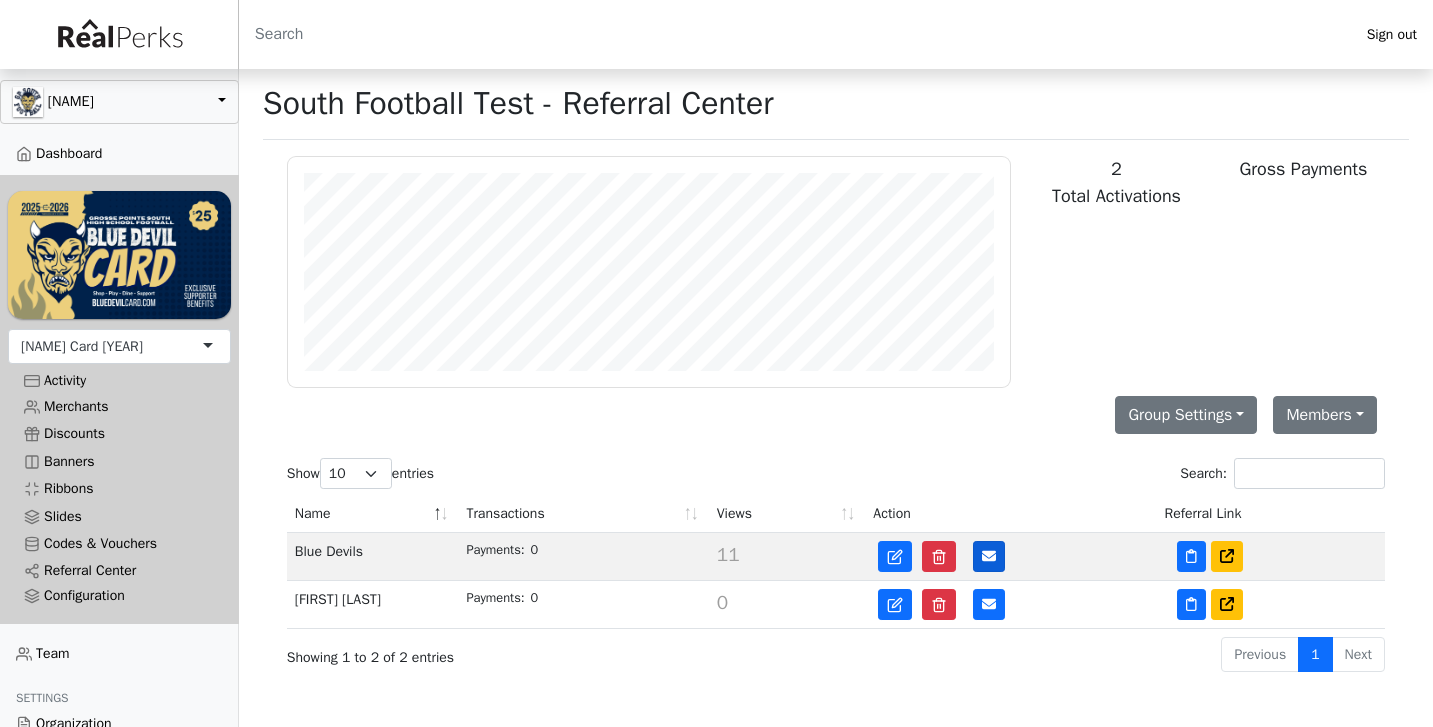 click 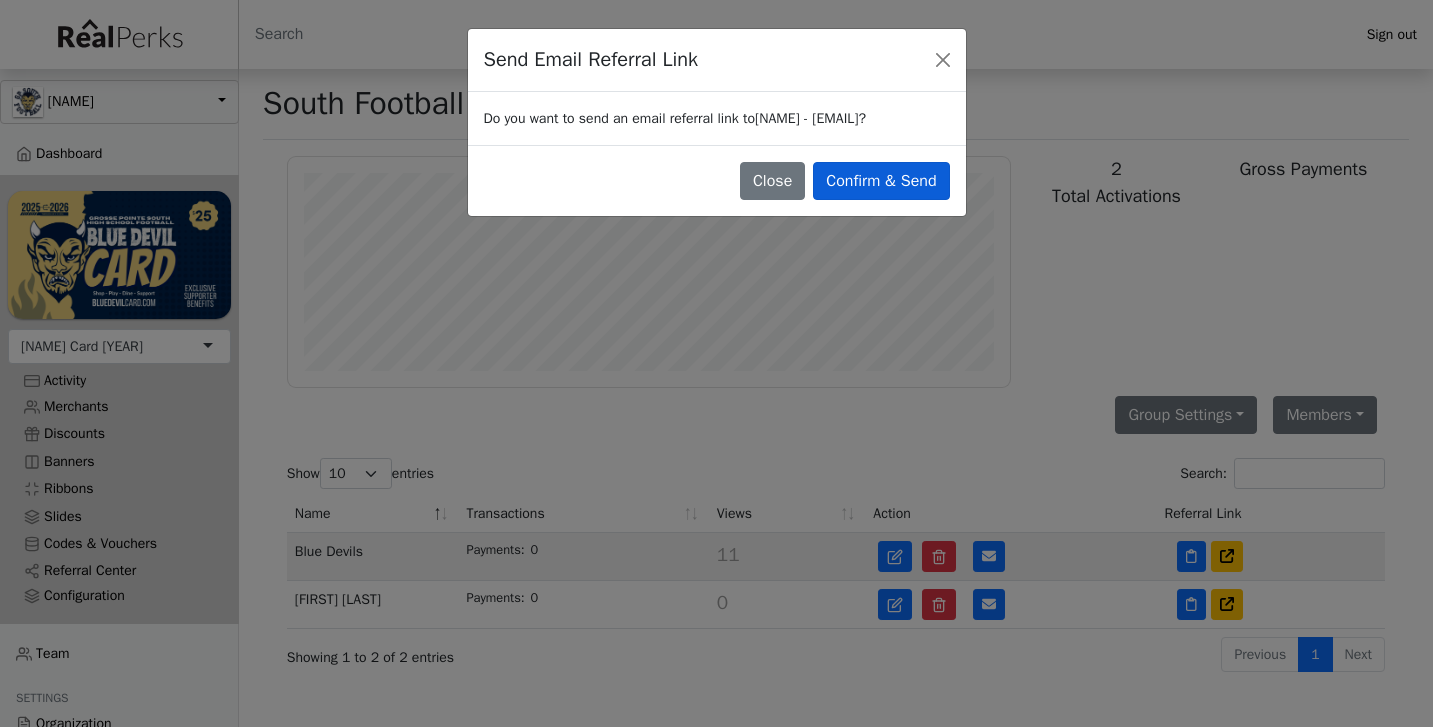 click on "Confirm & Send" at bounding box center (881, 181) 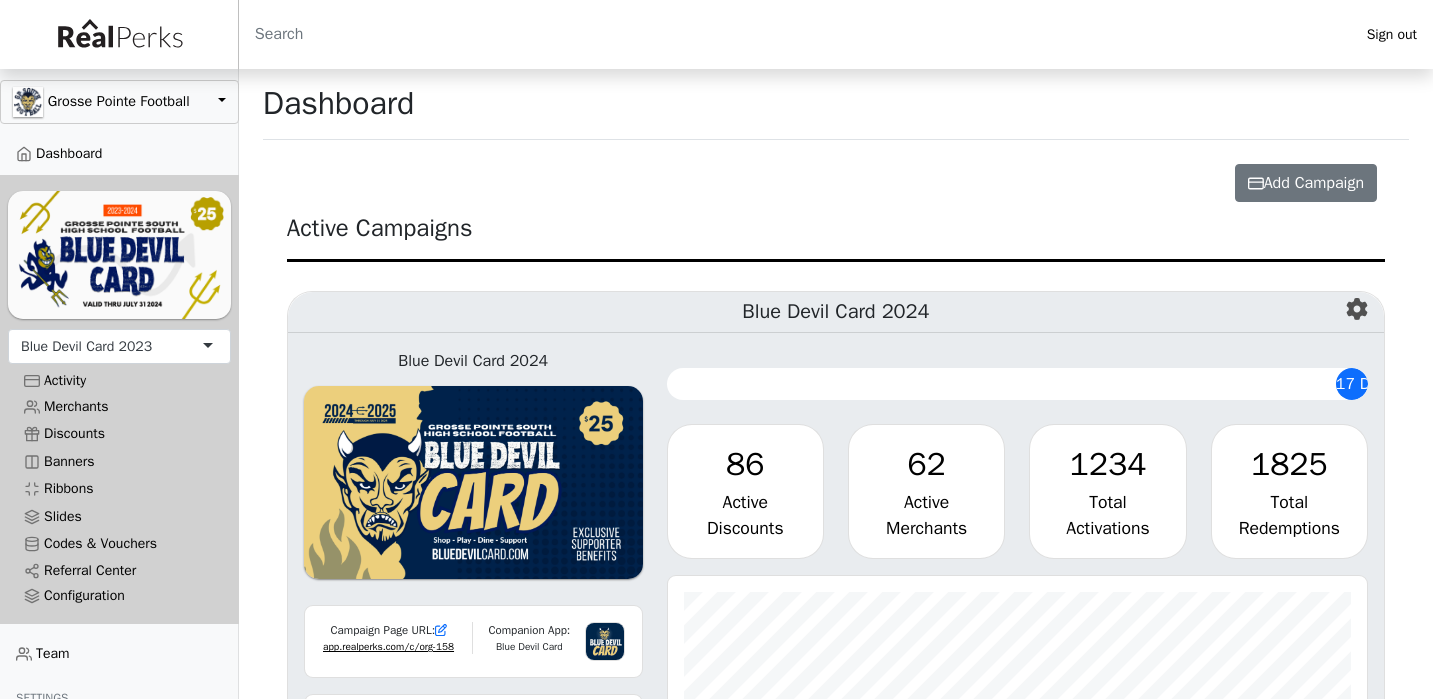 scroll, scrollTop: 0, scrollLeft: 0, axis: both 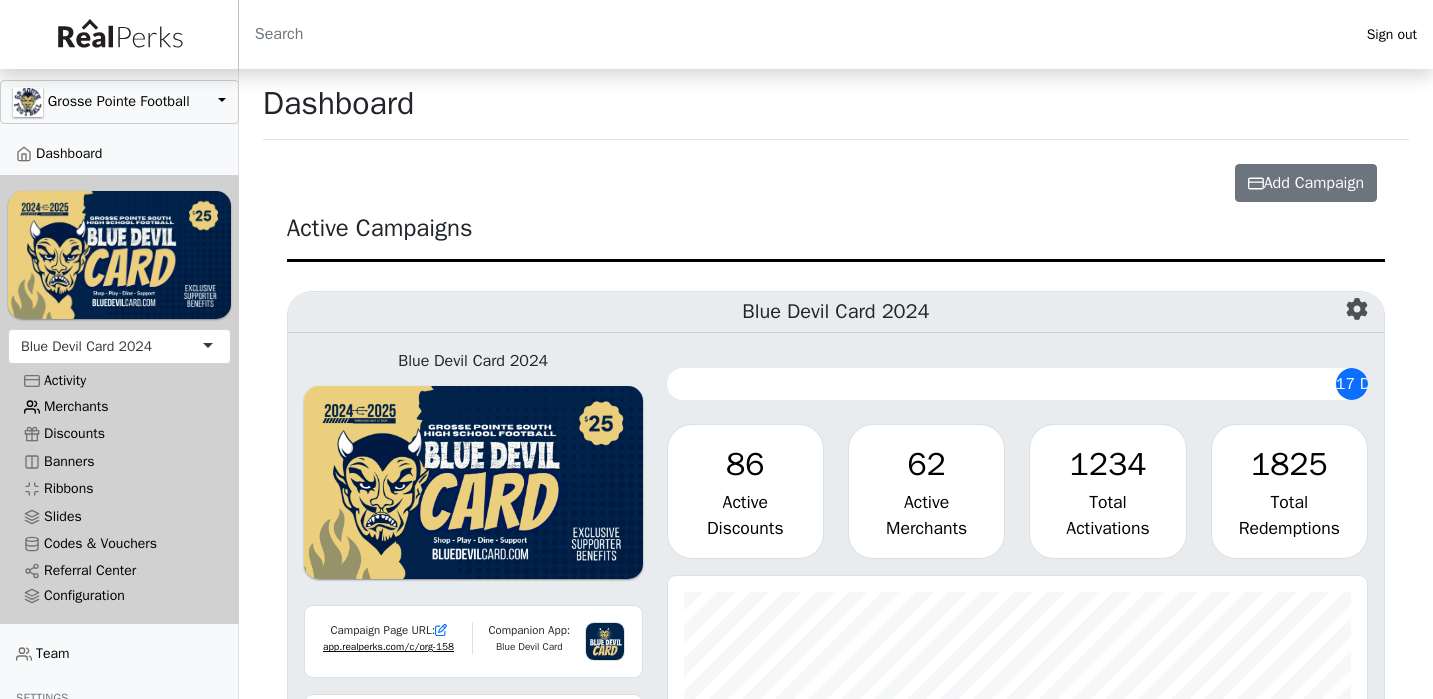 click on "Merchants" at bounding box center [119, 406] 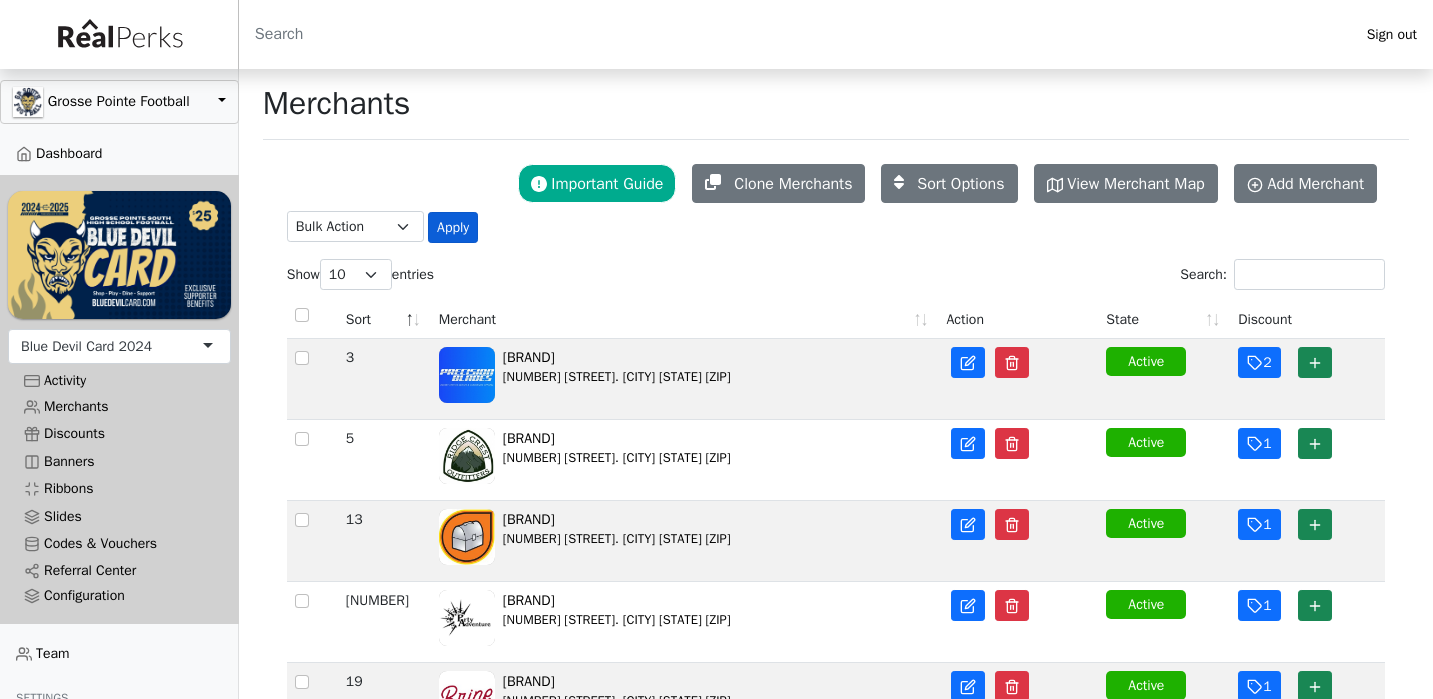 scroll, scrollTop: 0, scrollLeft: 0, axis: both 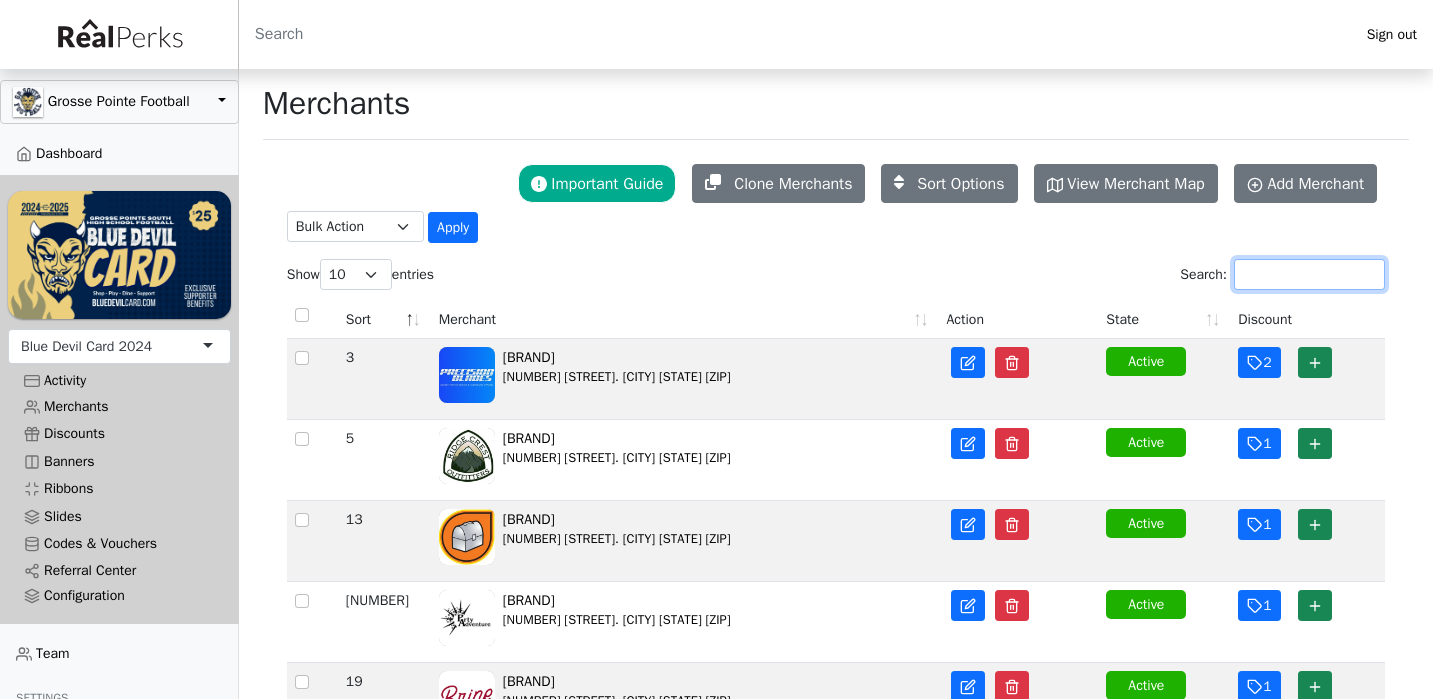 click on "Search:" at bounding box center (1309, 274) 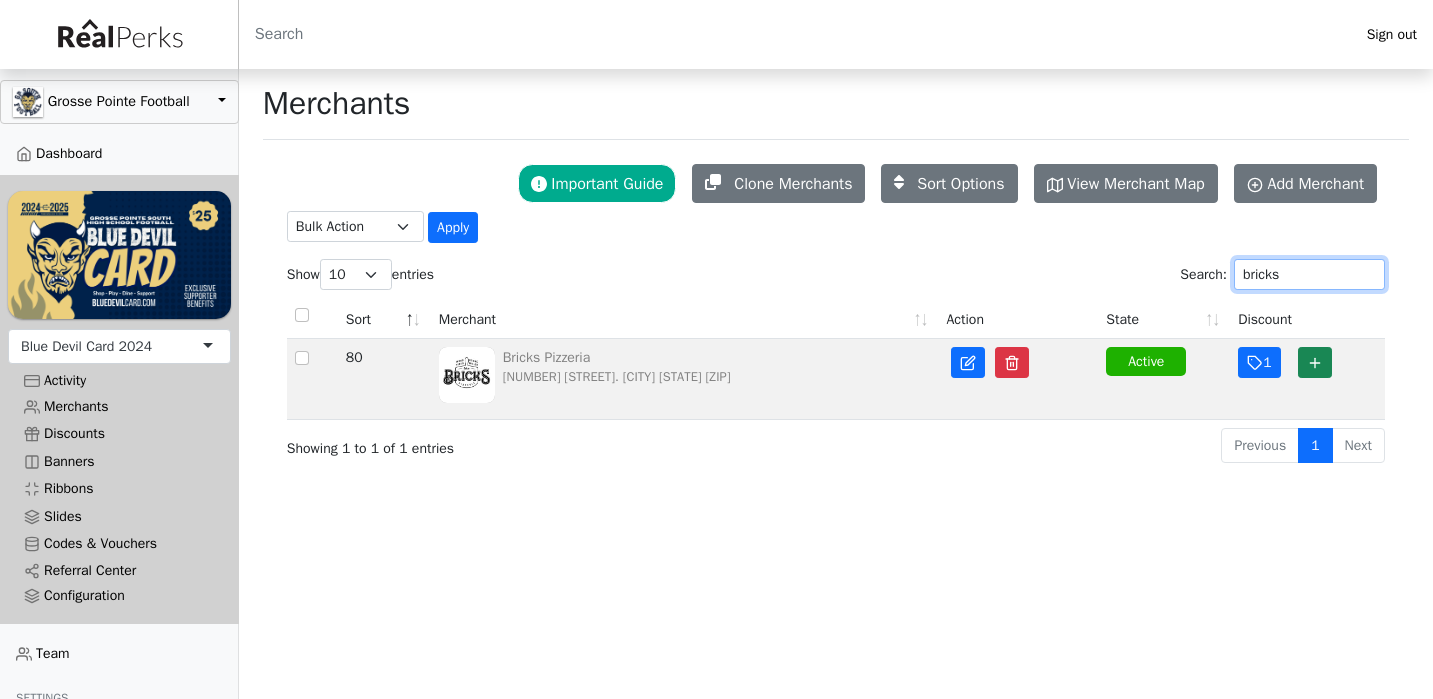 type on "bricks" 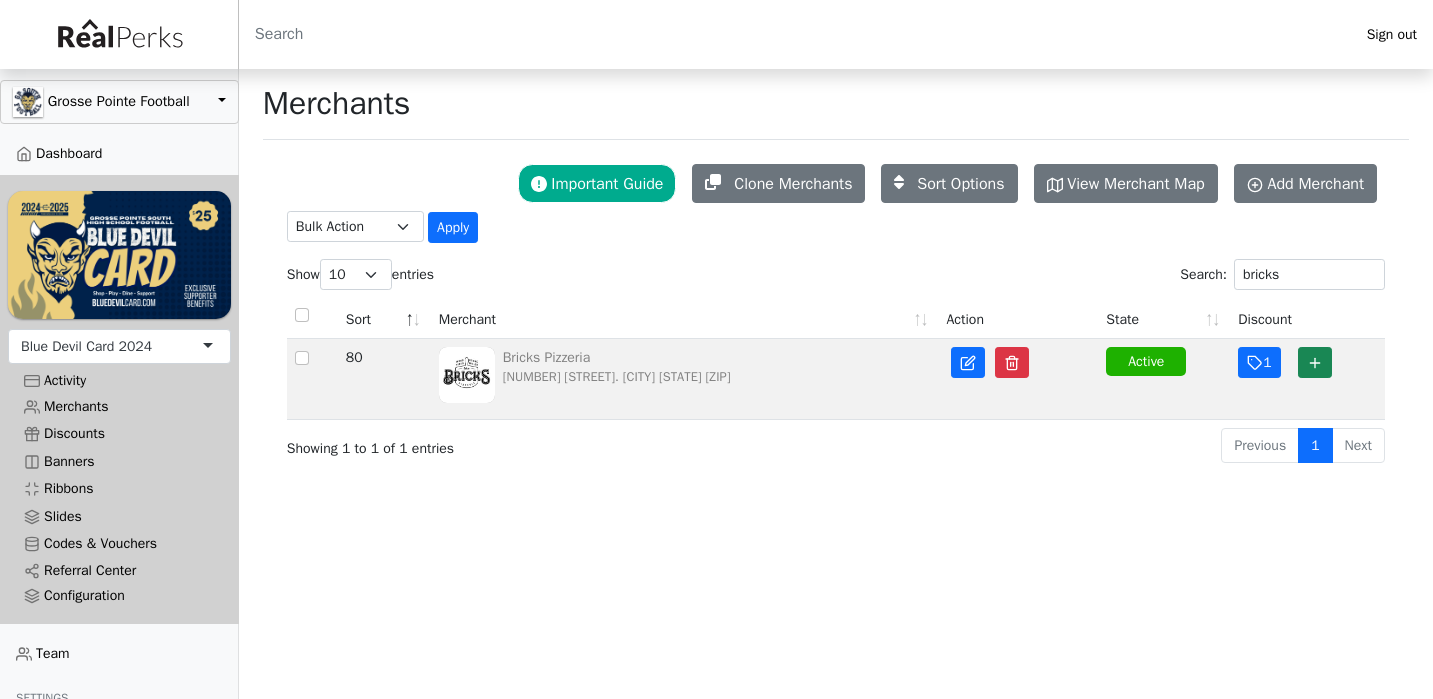 click on "Bricks Pizzeria
15201 Kercheval Ave. Grosse Pointe Park MI 48236" at bounding box center [685, 379] 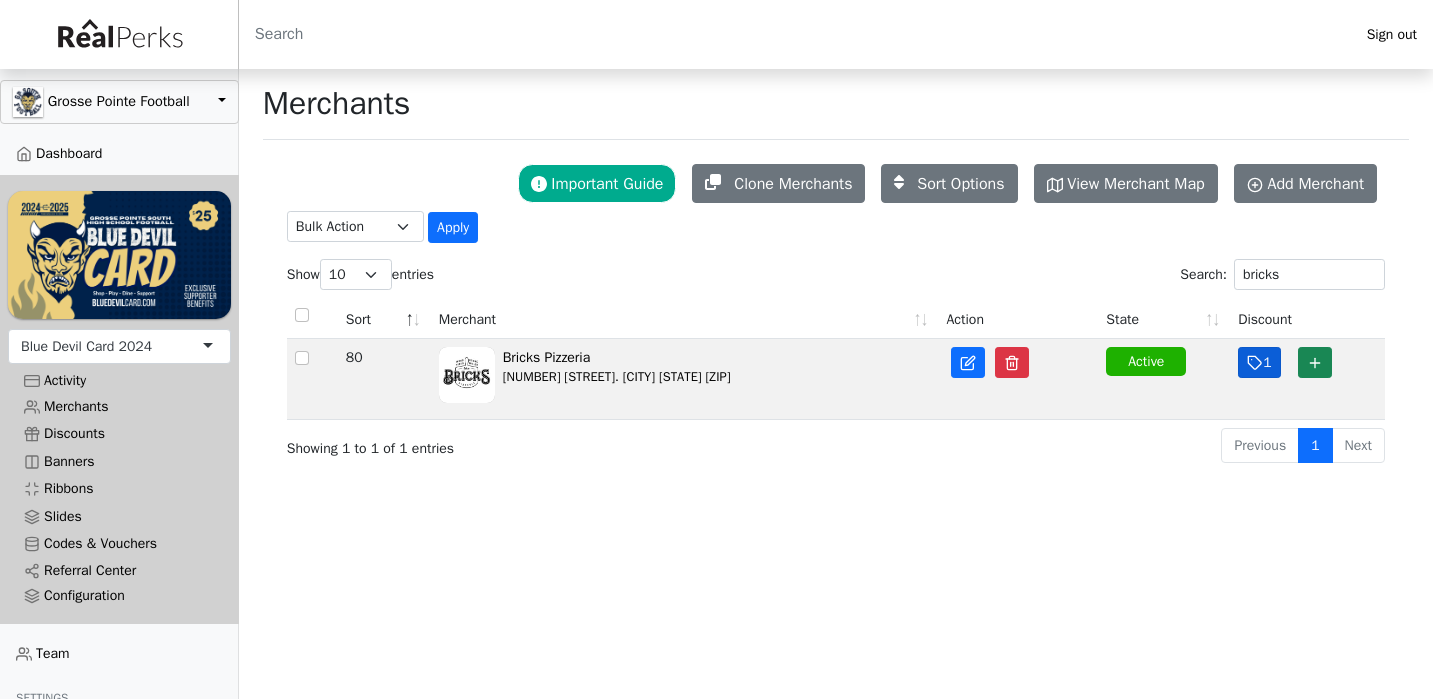 click 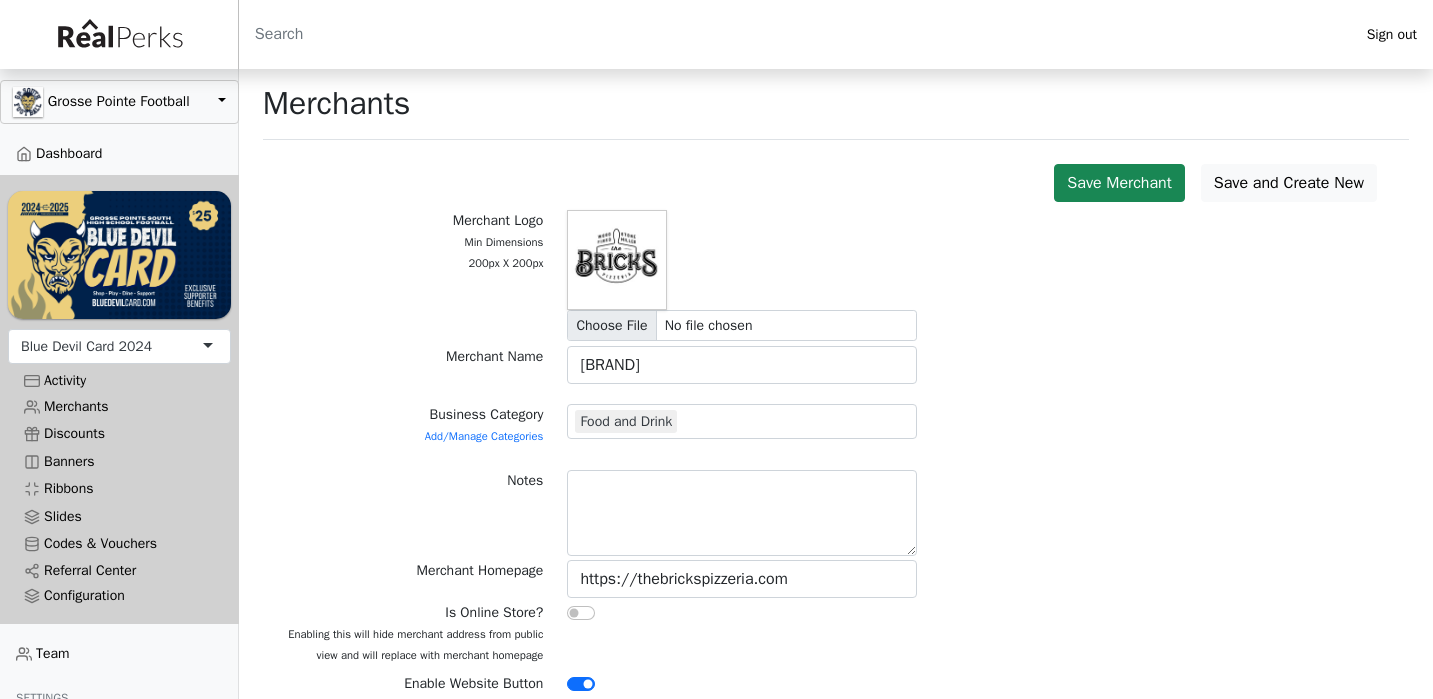 scroll, scrollTop: 0, scrollLeft: 0, axis: both 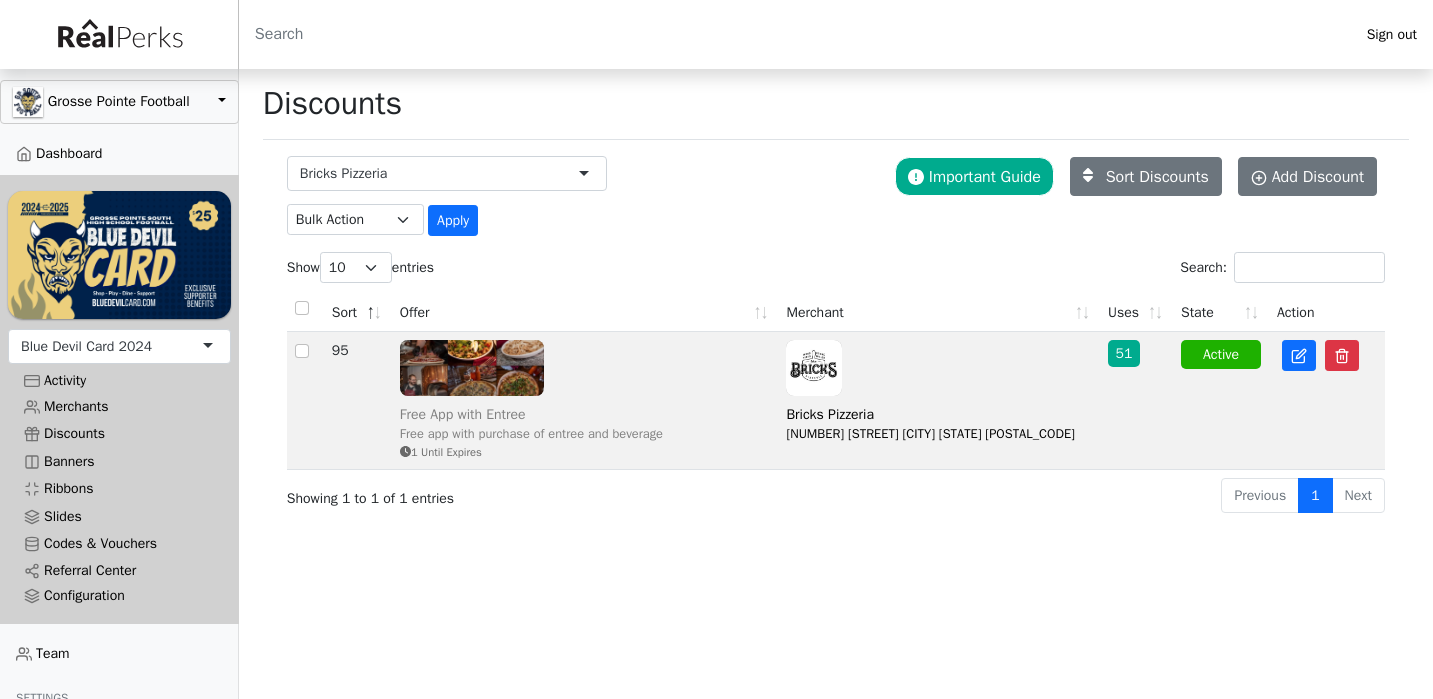 click on "Free App with Entree" at bounding box center (531, 414) 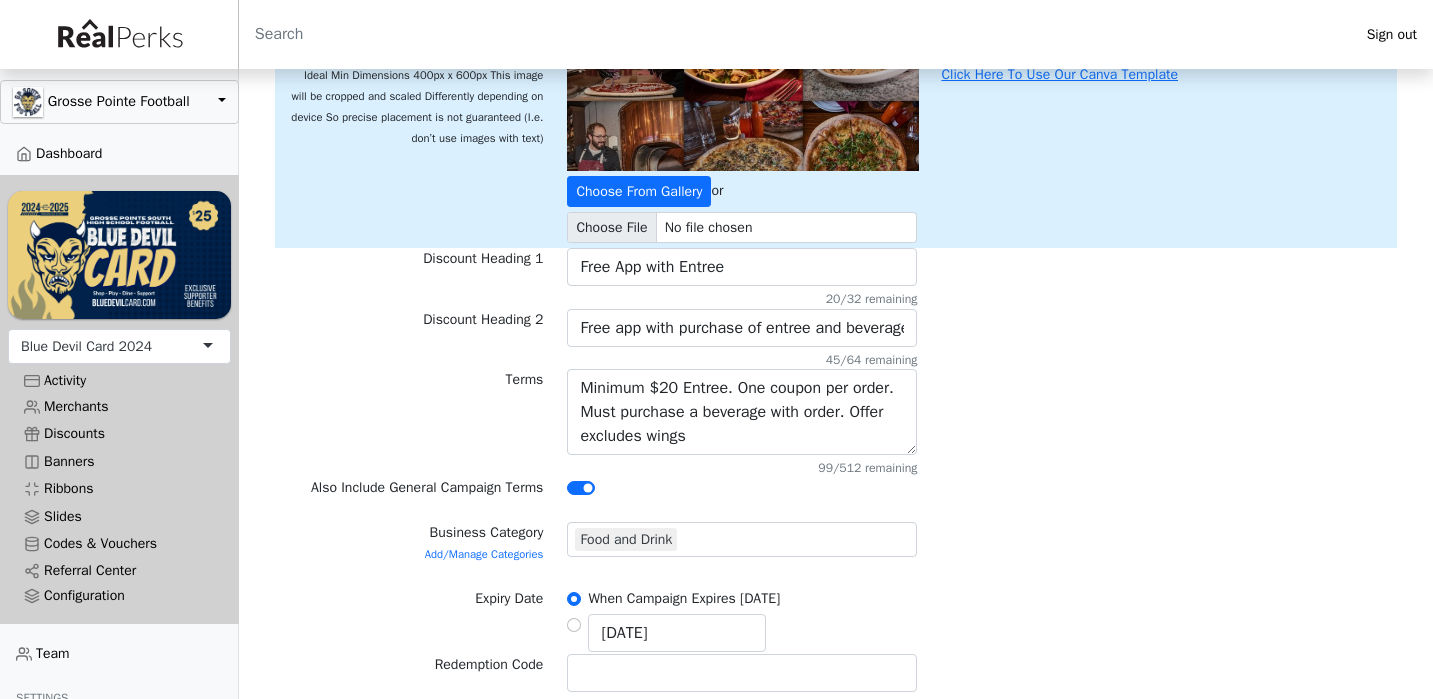 scroll, scrollTop: 39, scrollLeft: 0, axis: vertical 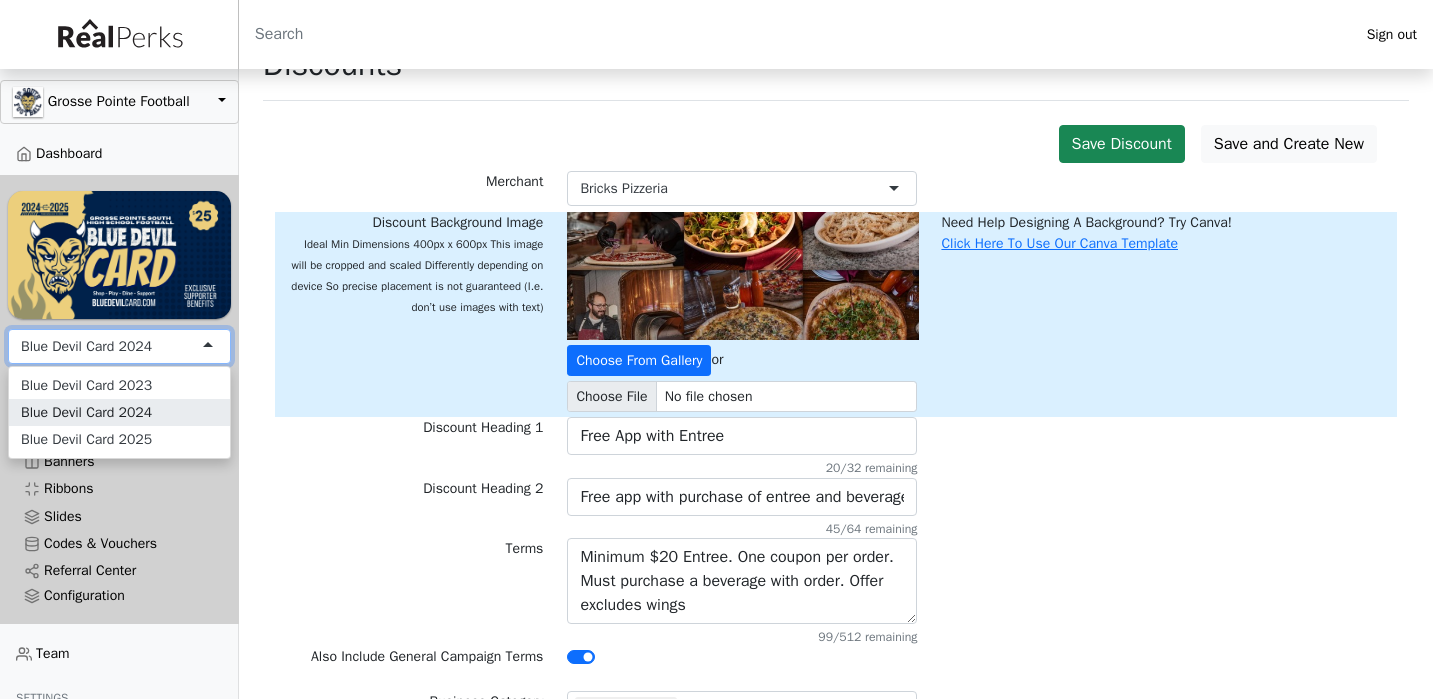 click on "Blue Devil Card 2024" at bounding box center (86, 346) 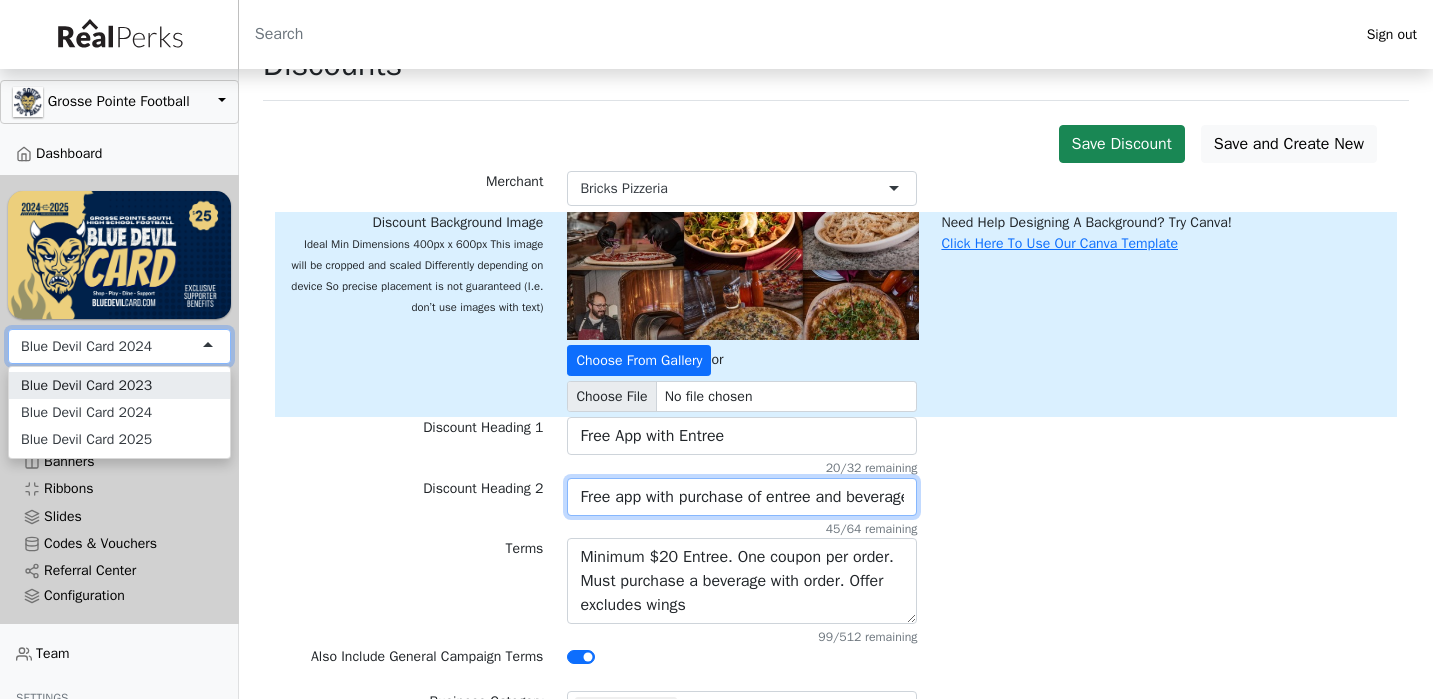 click on "Free app with purchase of entree and beverage" at bounding box center [742, 497] 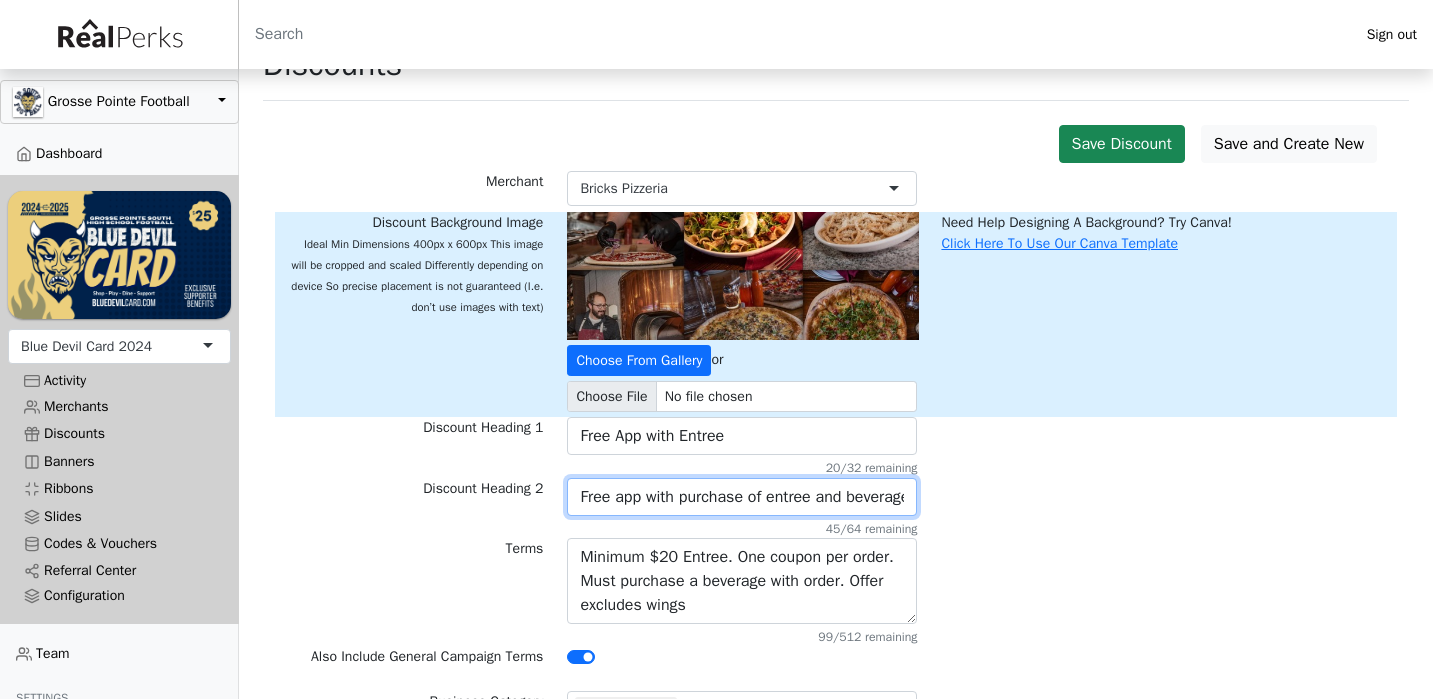 click on "Free app with purchase of entree and beverage" at bounding box center (742, 497) 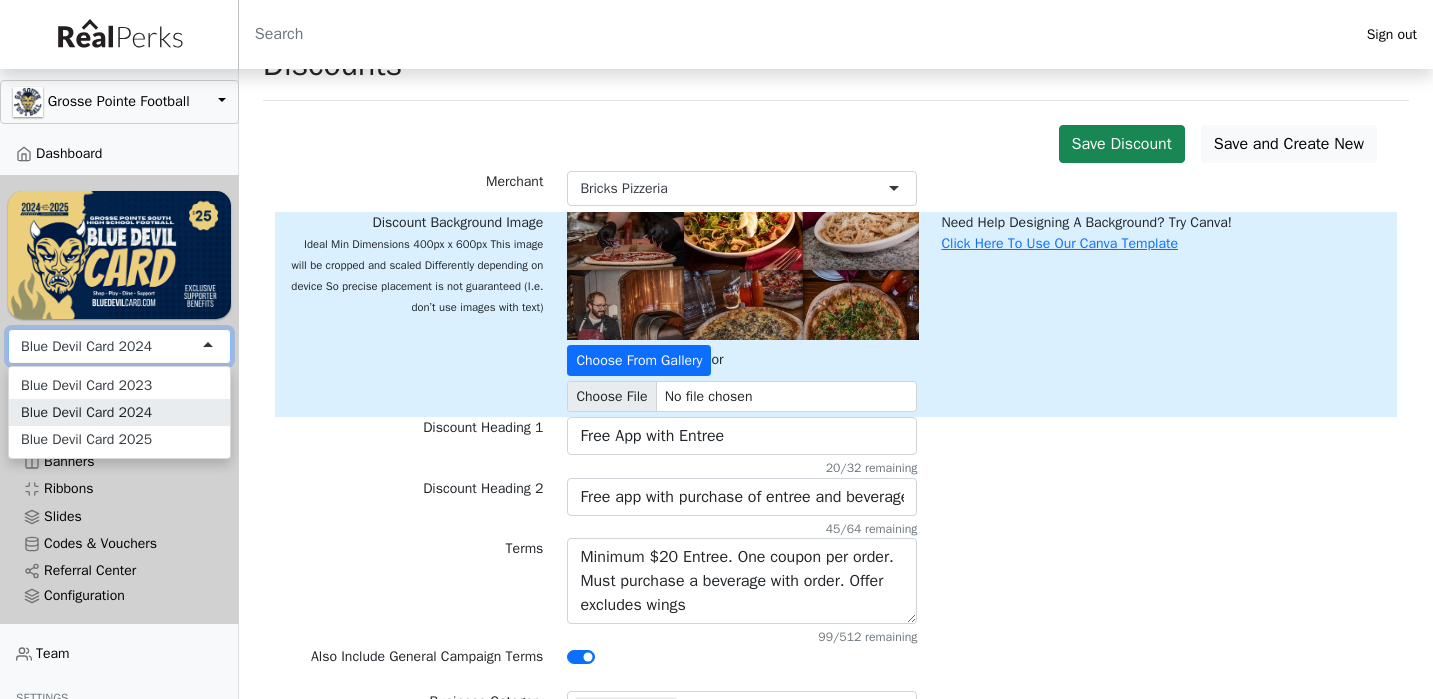 click on "Blue Devil Card 2024" at bounding box center (119, 346) 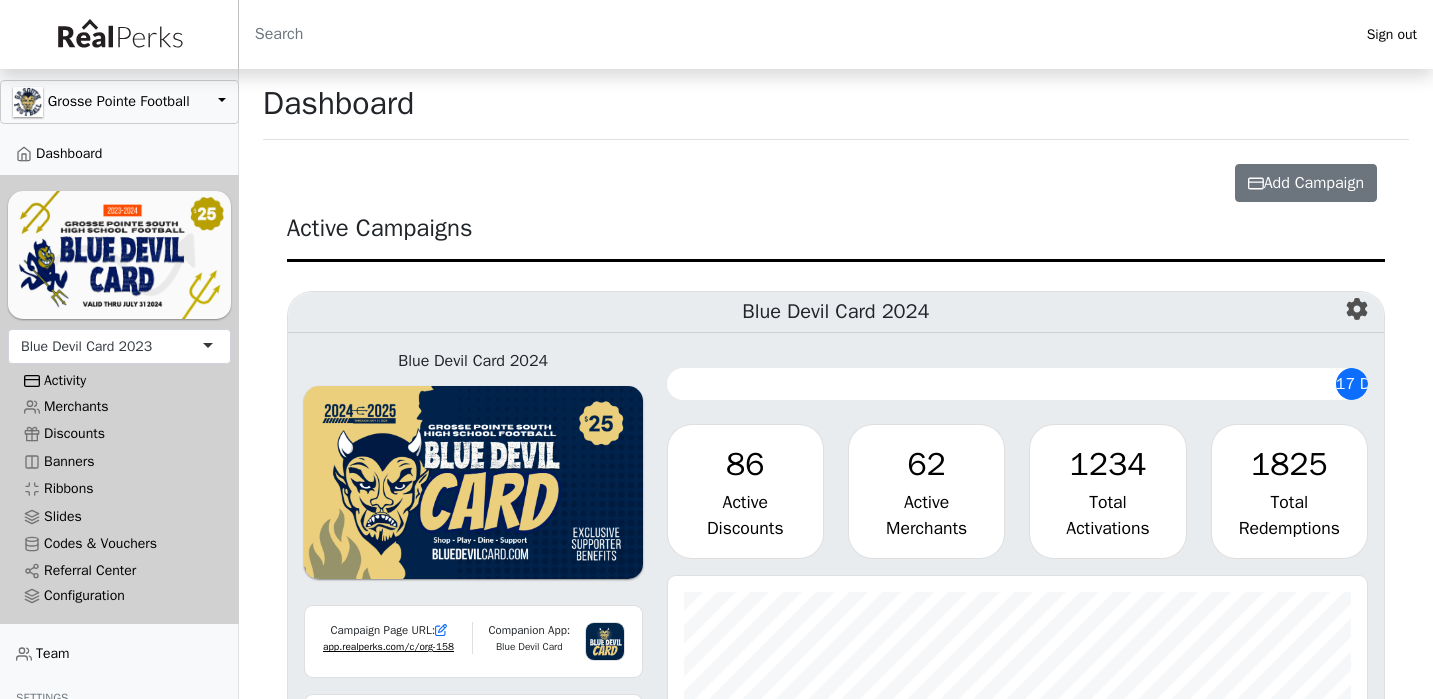 scroll, scrollTop: 0, scrollLeft: 0, axis: both 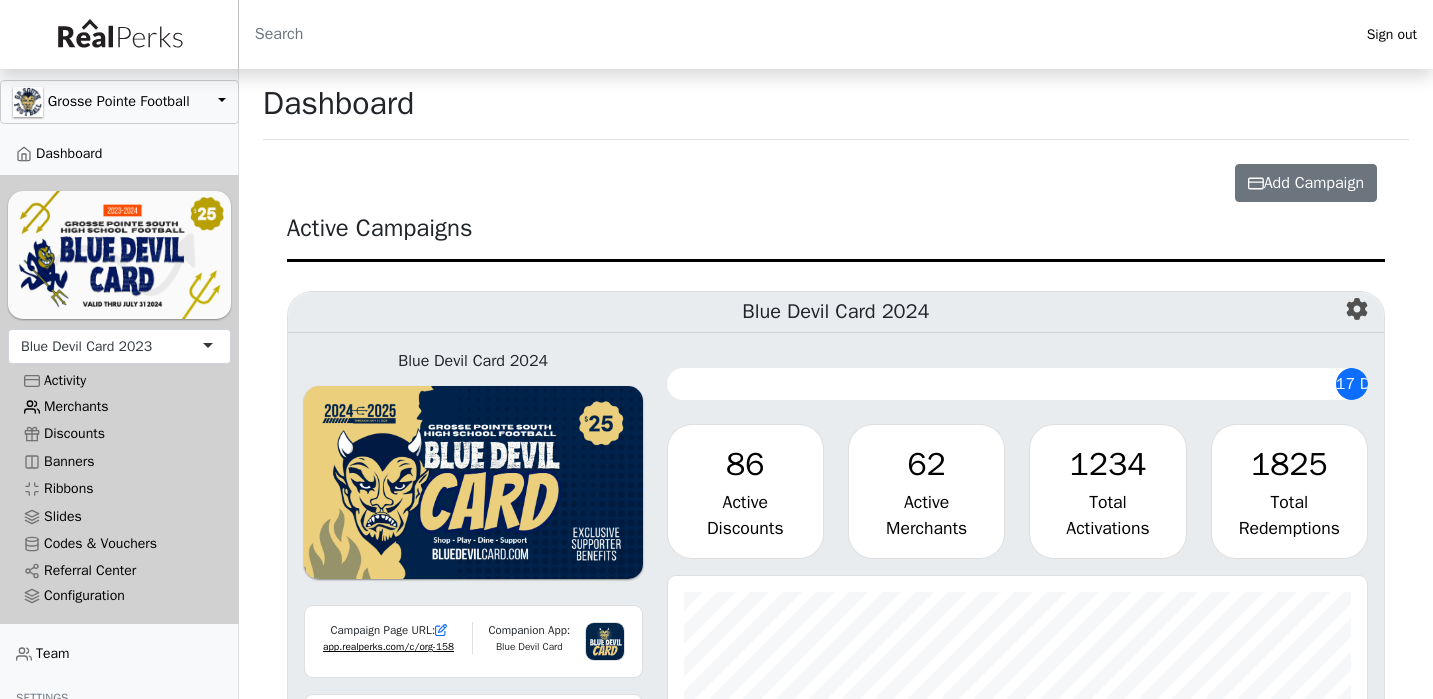 click on "Merchants" at bounding box center [119, 406] 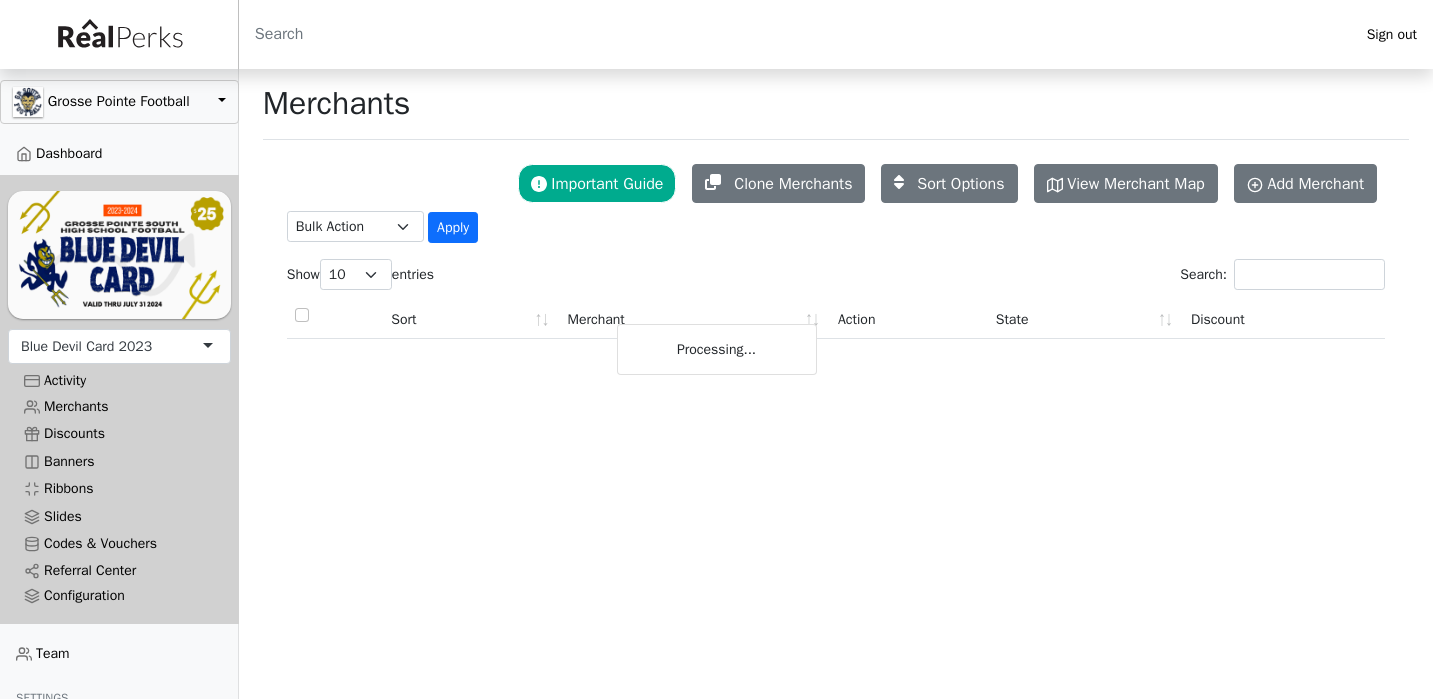 scroll, scrollTop: 0, scrollLeft: 0, axis: both 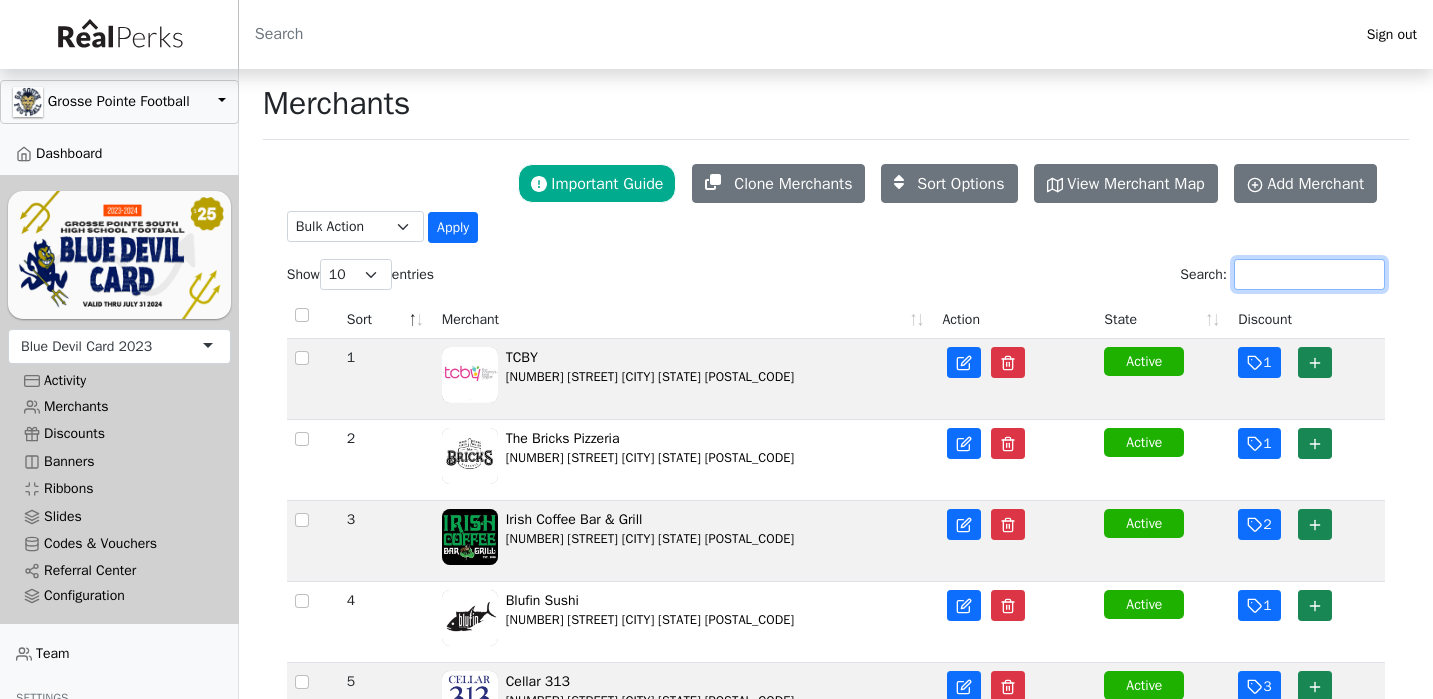 click on "Search:" at bounding box center (1309, 274) 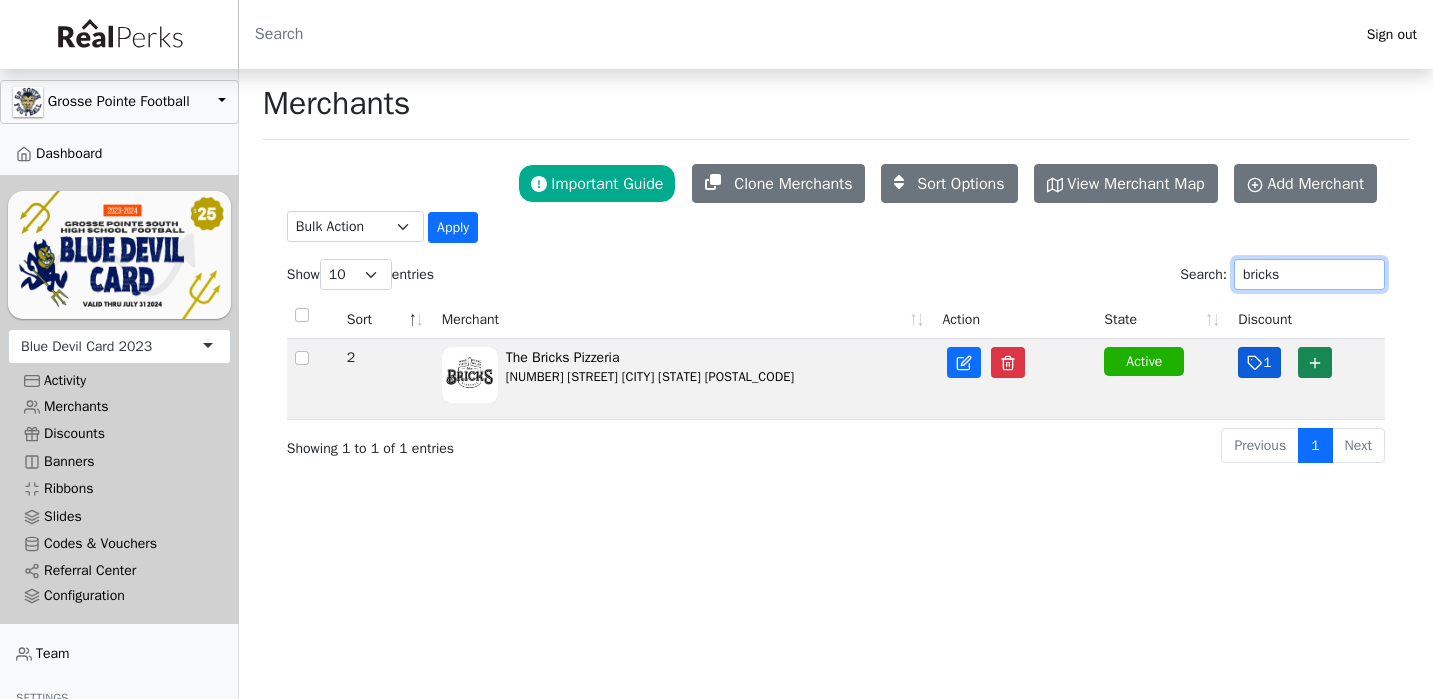 type on "bricks" 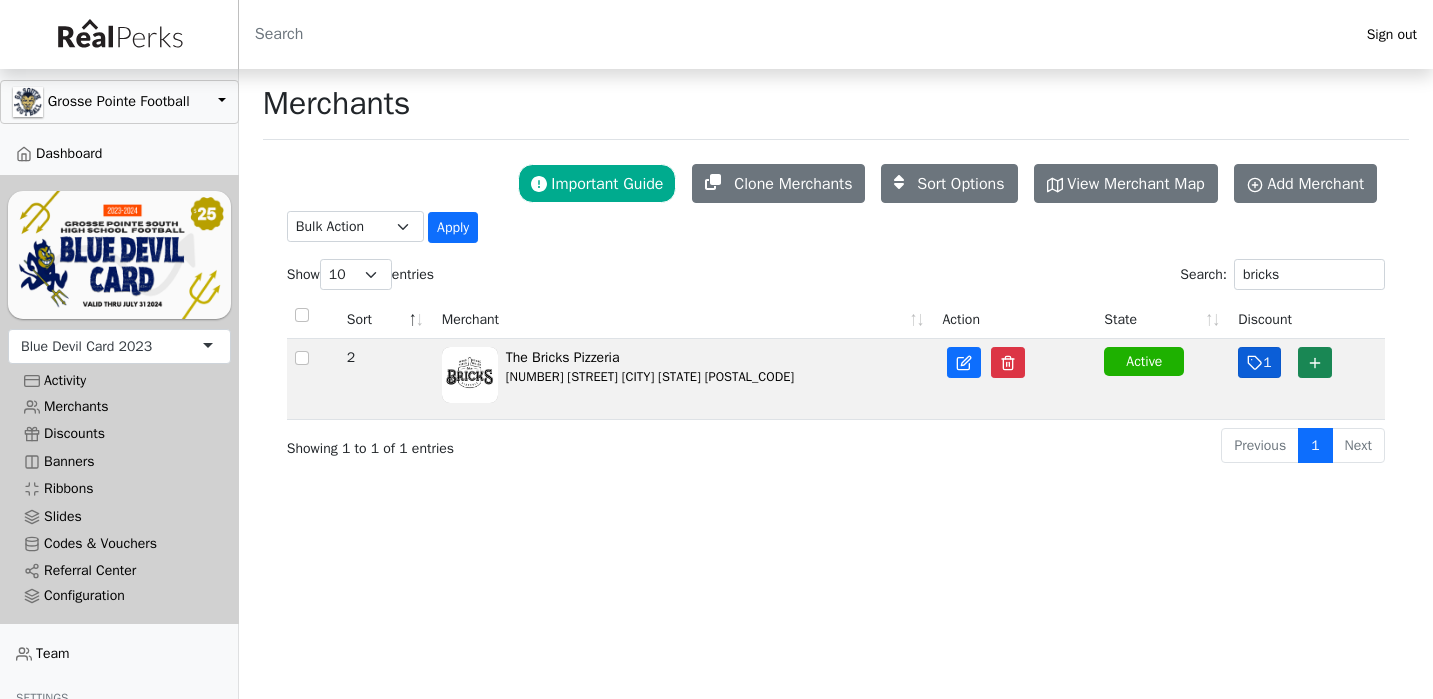 click 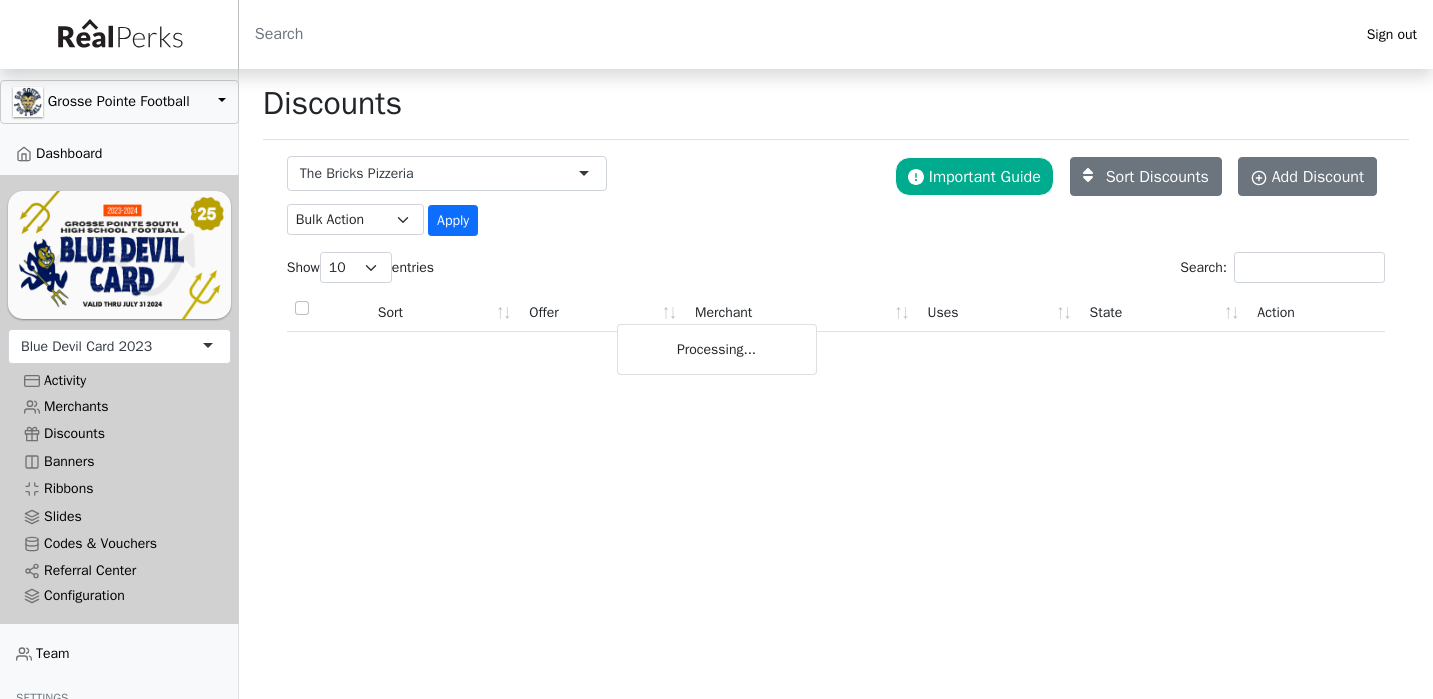 scroll, scrollTop: 0, scrollLeft: 0, axis: both 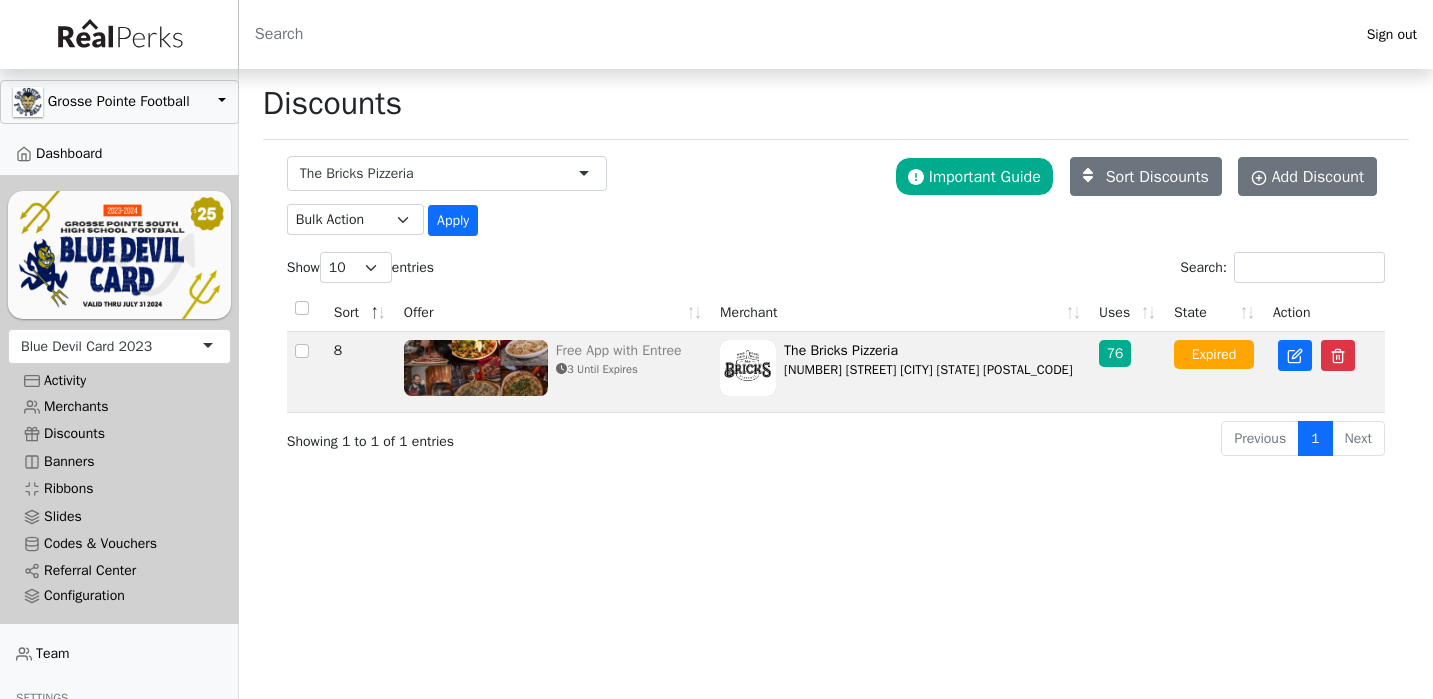 click on "3 Until Expires" at bounding box center (619, 369) 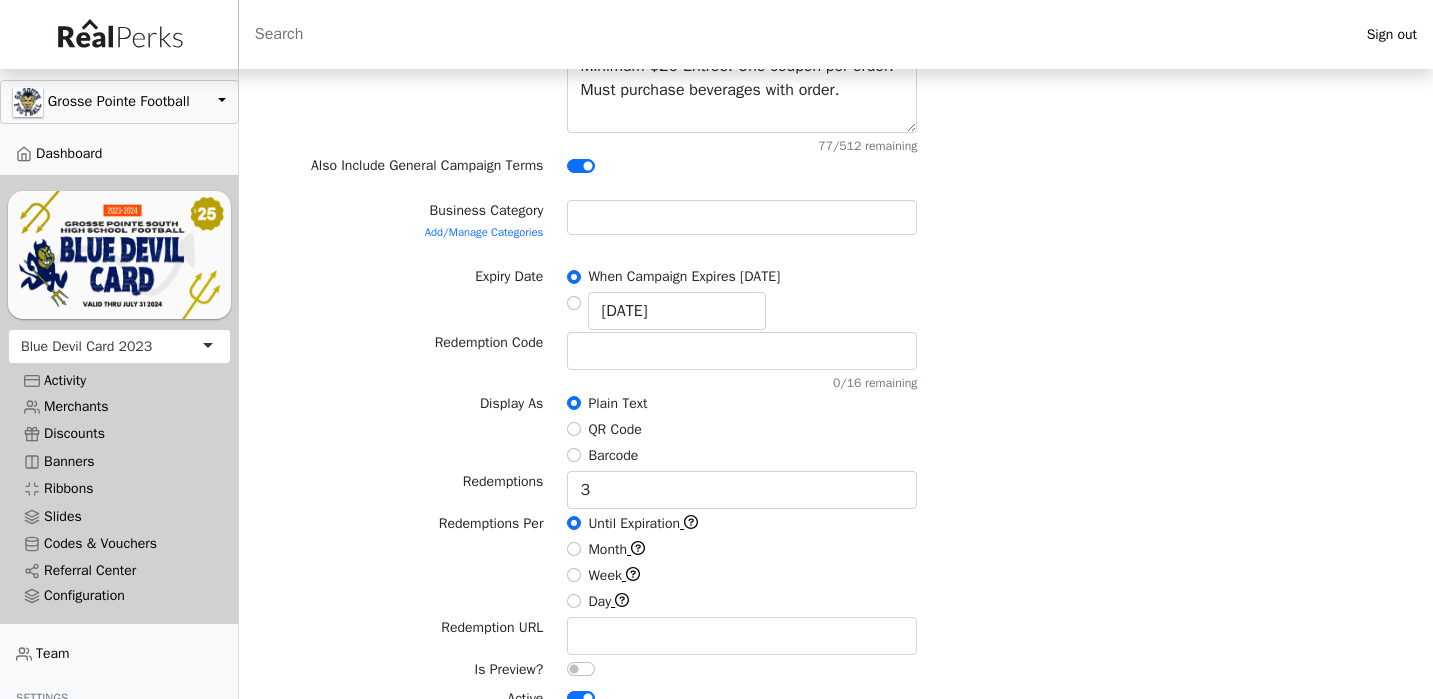 scroll, scrollTop: 532, scrollLeft: 0, axis: vertical 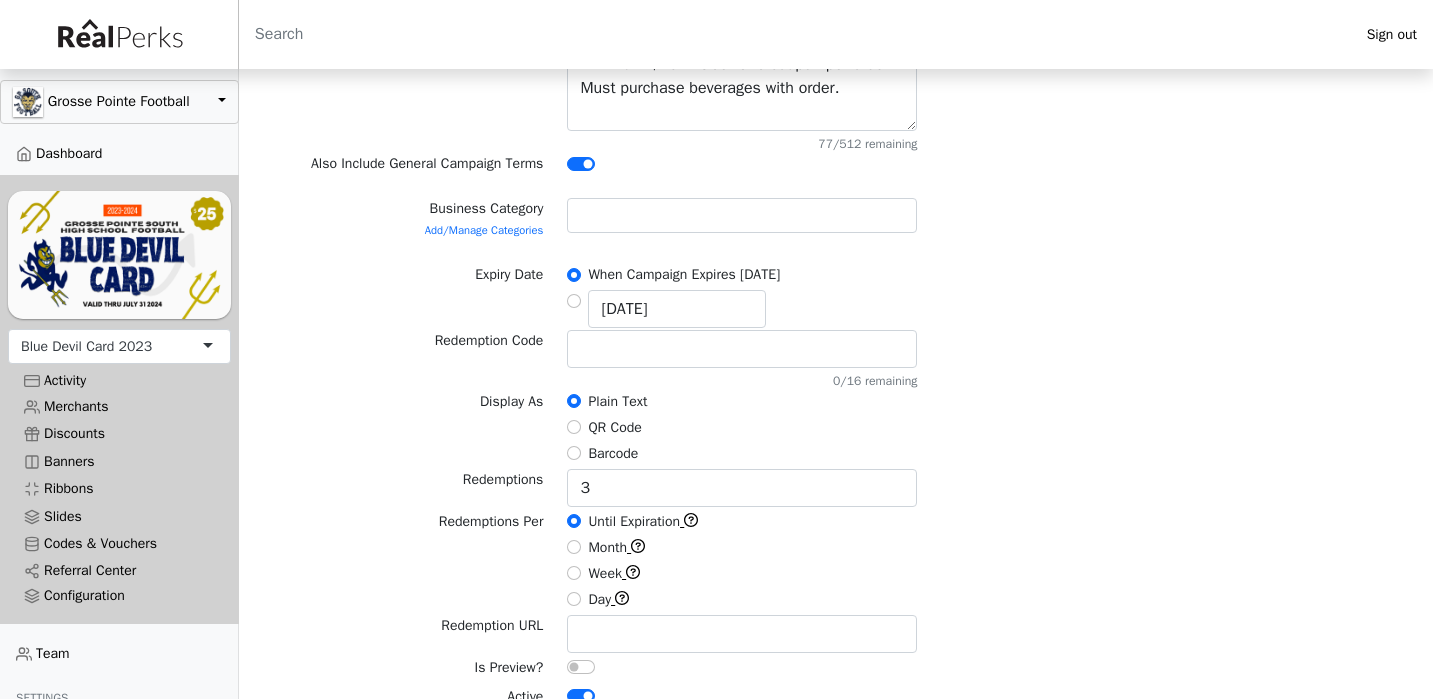 click on "Blue Devil Card 2023" at bounding box center [86, 346] 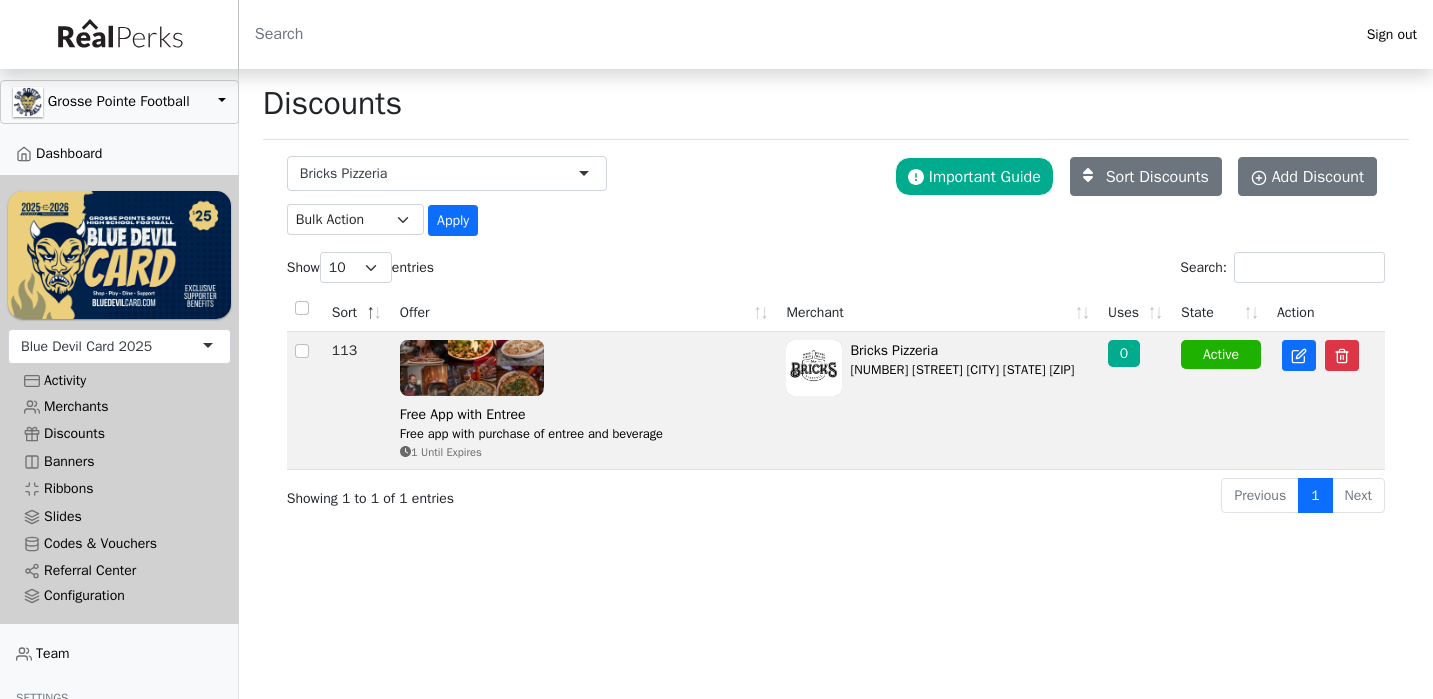 scroll, scrollTop: 0, scrollLeft: 0, axis: both 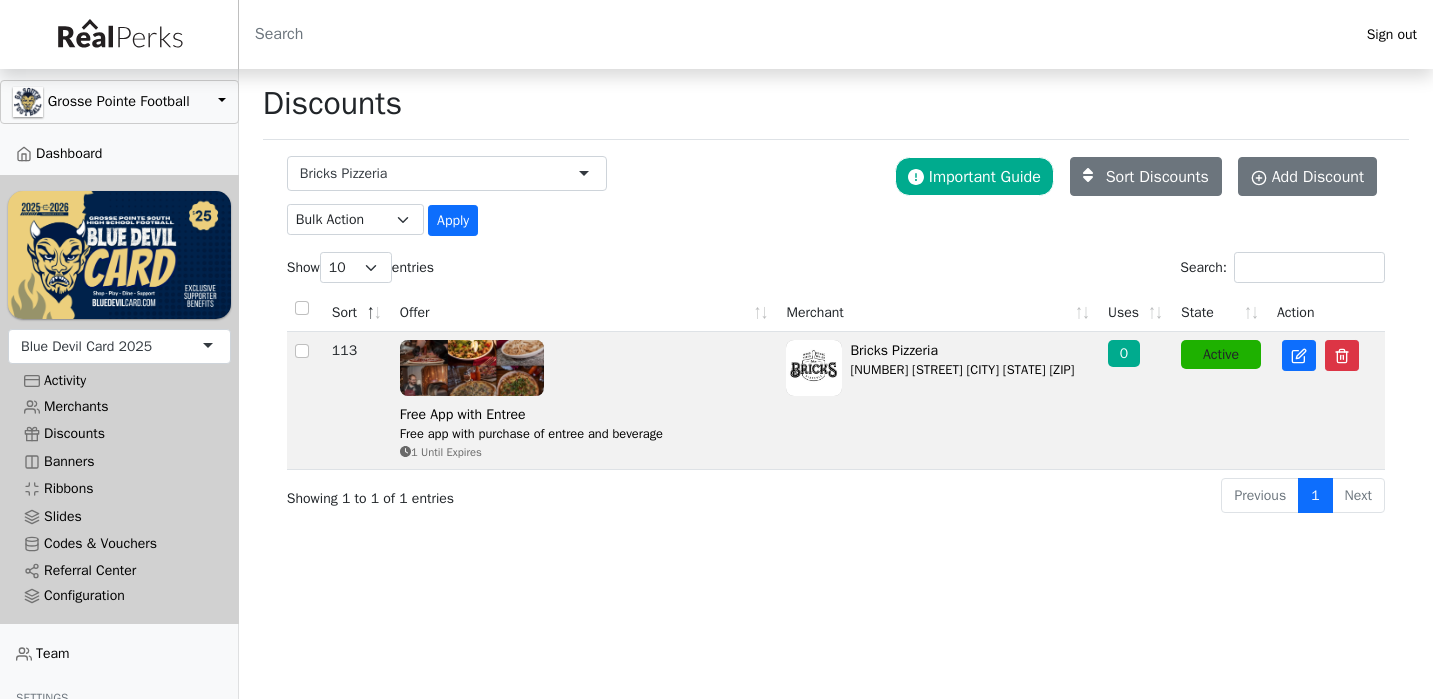 click on "Active" at bounding box center (1221, 354) 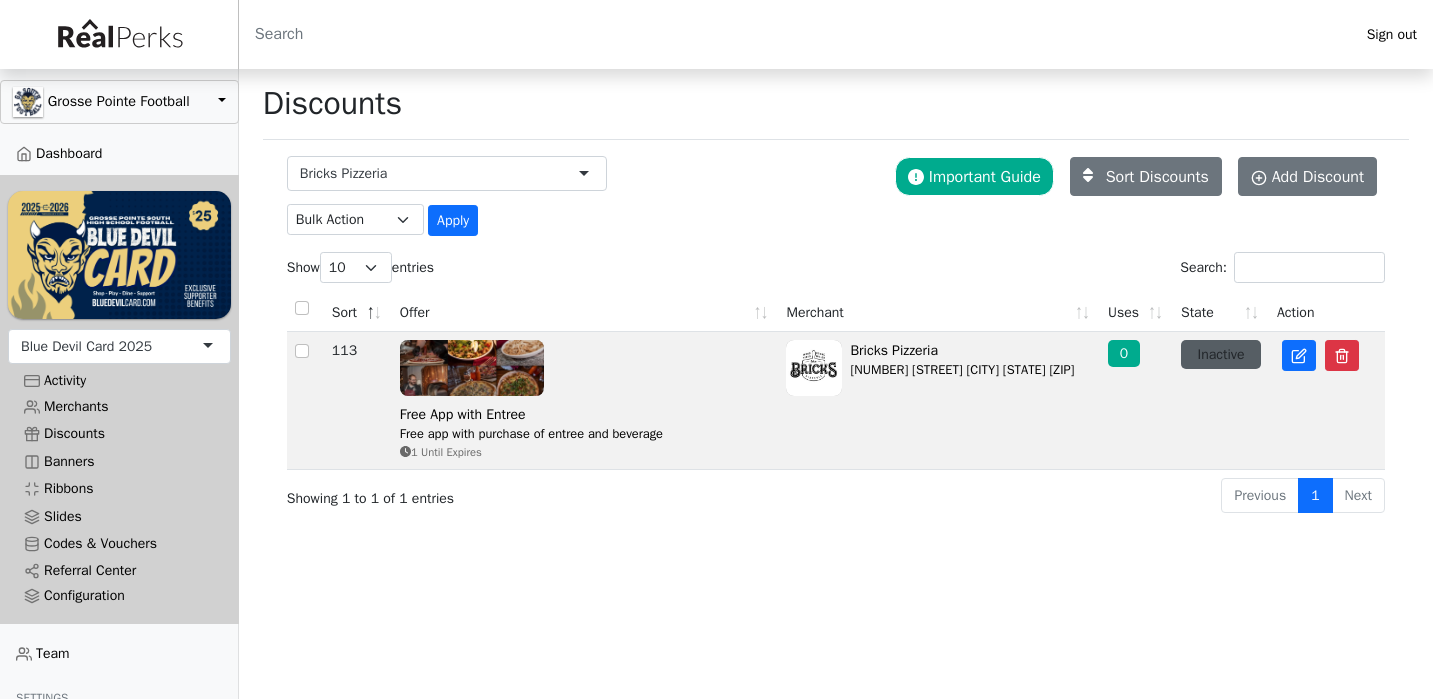 click on "Inactive" at bounding box center (1221, 354) 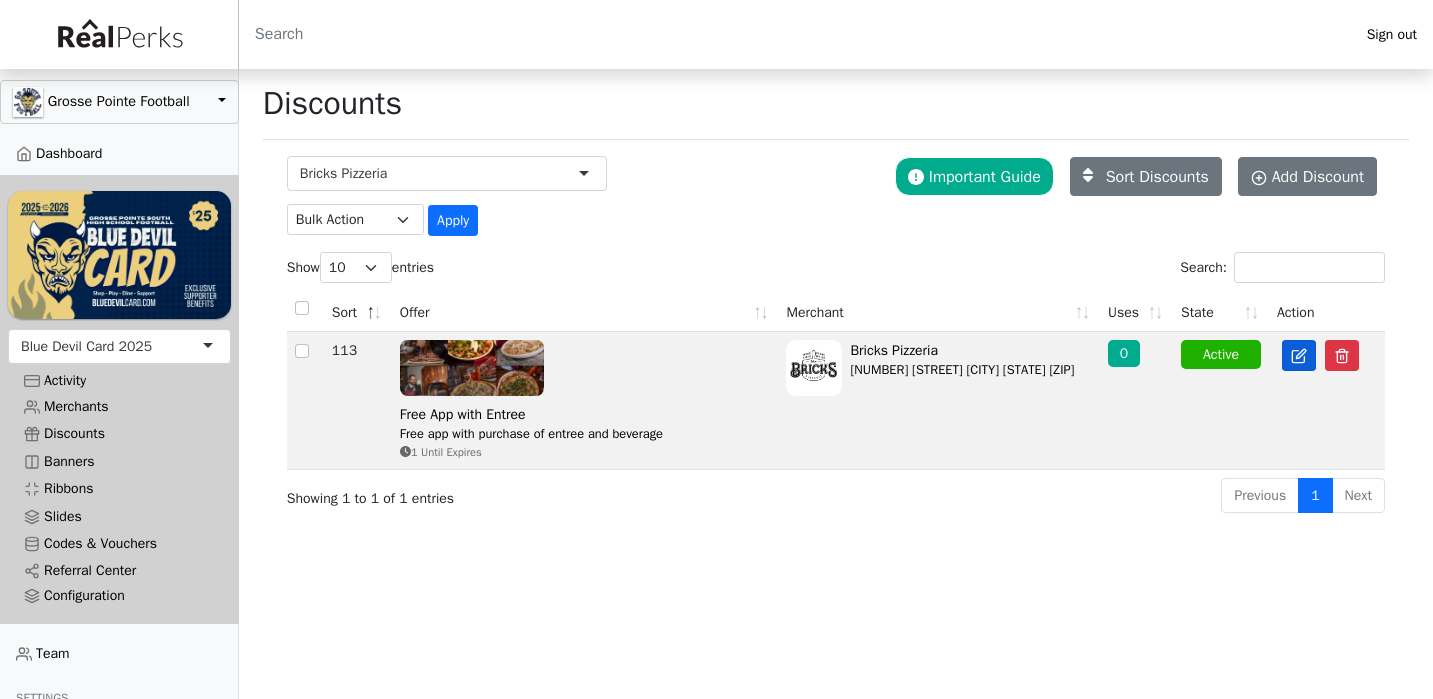 click 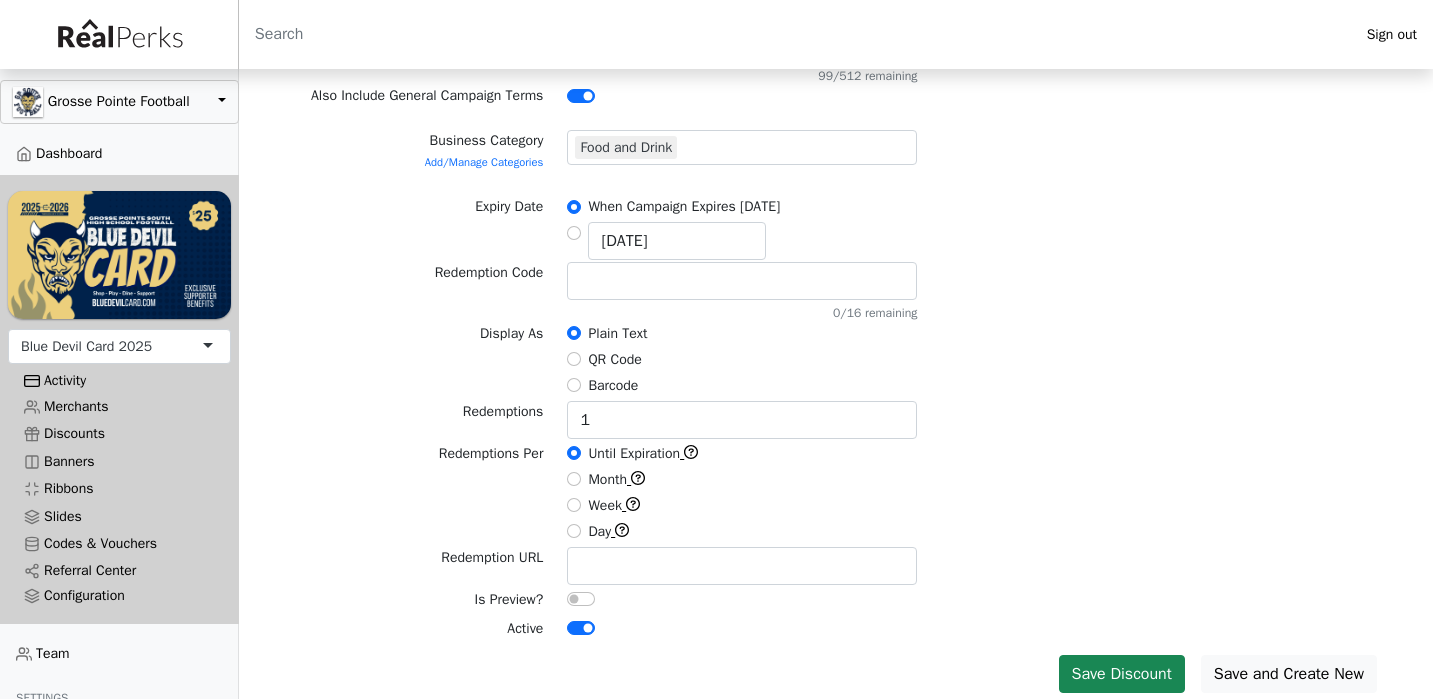 scroll, scrollTop: 599, scrollLeft: 0, axis: vertical 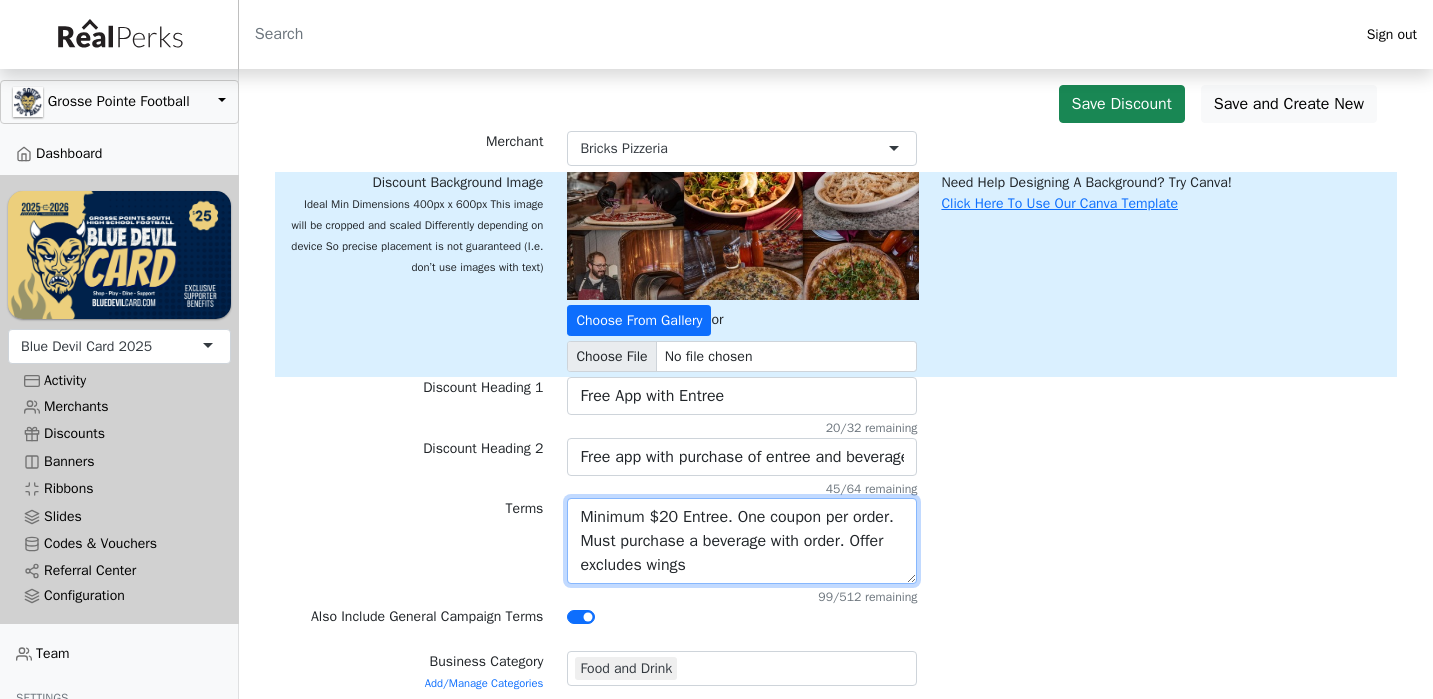 click on "Minimum $20 Entree. One coupon per order. Must purchase a beverage with order. Offer excludes wings" at bounding box center [742, 541] 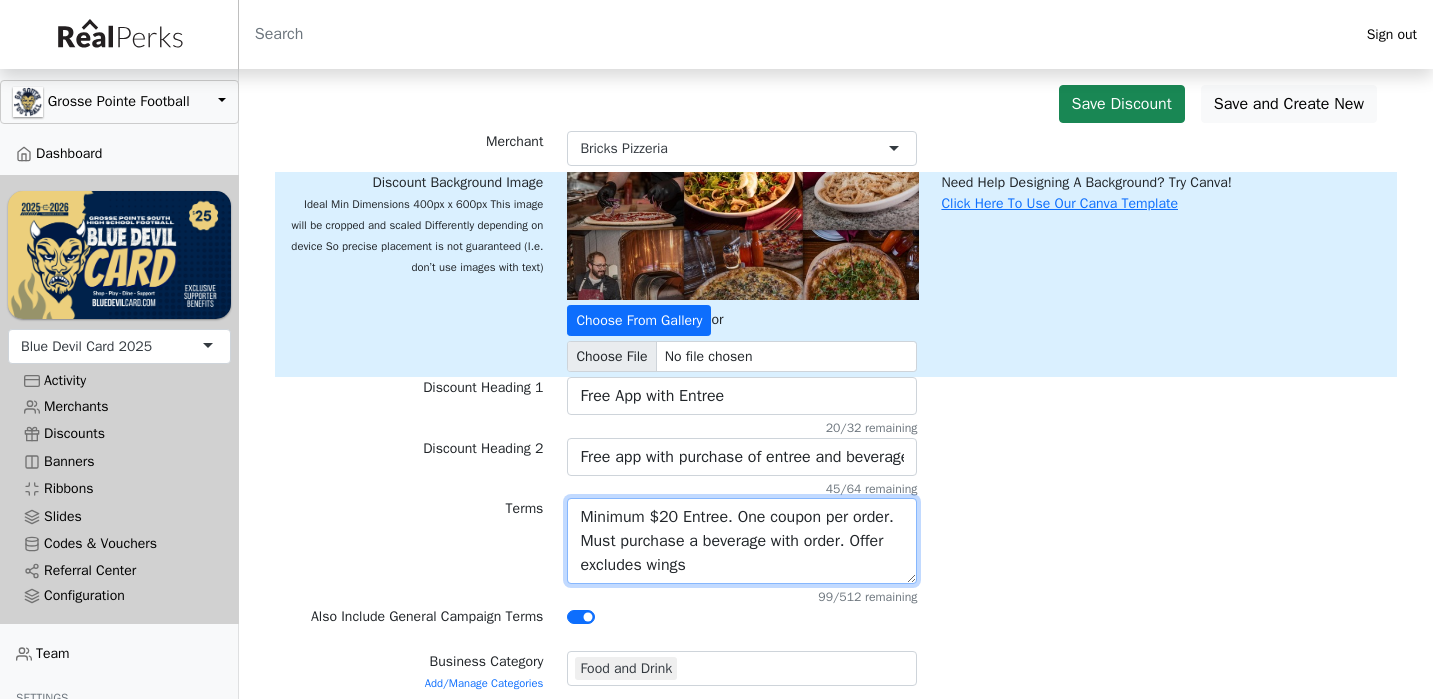paste on "Free [PRODUCT] with the purchase of a Large Pizza and beverage" 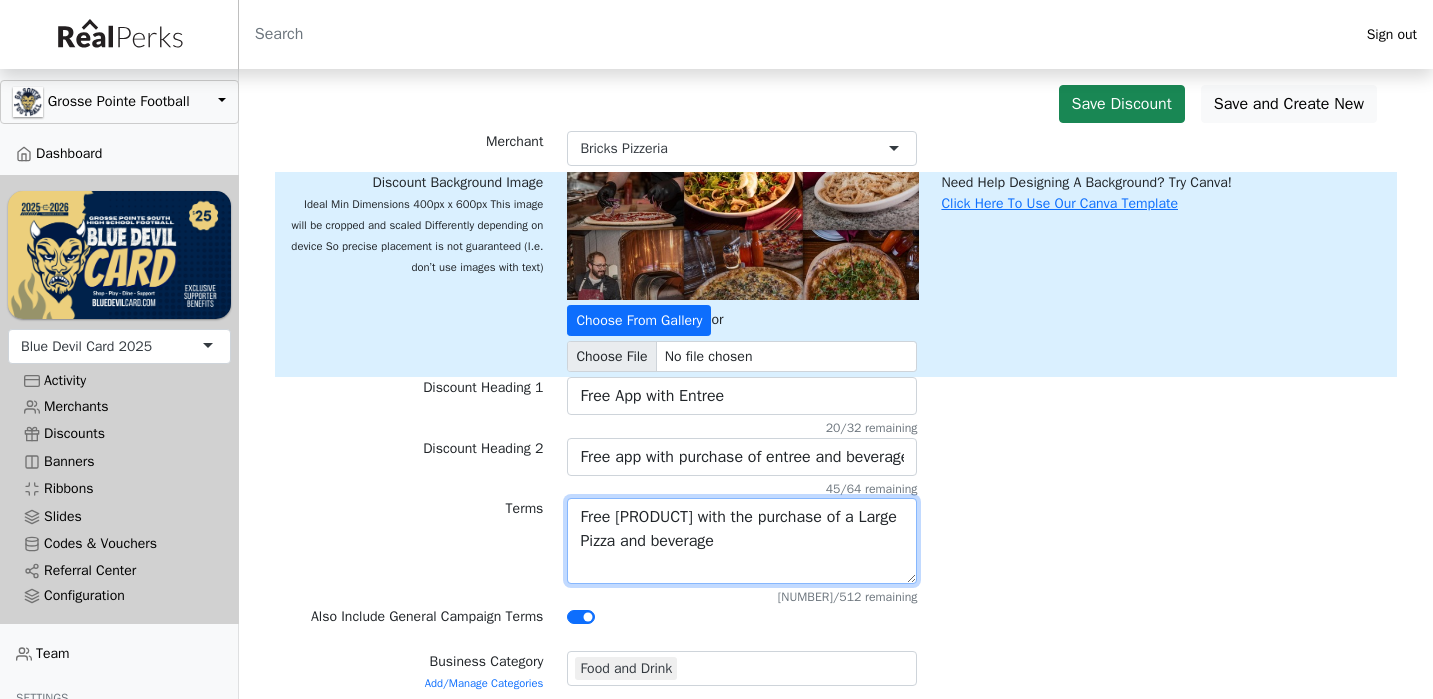 click on "Minimum $20 Entree. One coupon per order. Must purchase a beverage with order. Offer excludes wings" at bounding box center (742, 541) 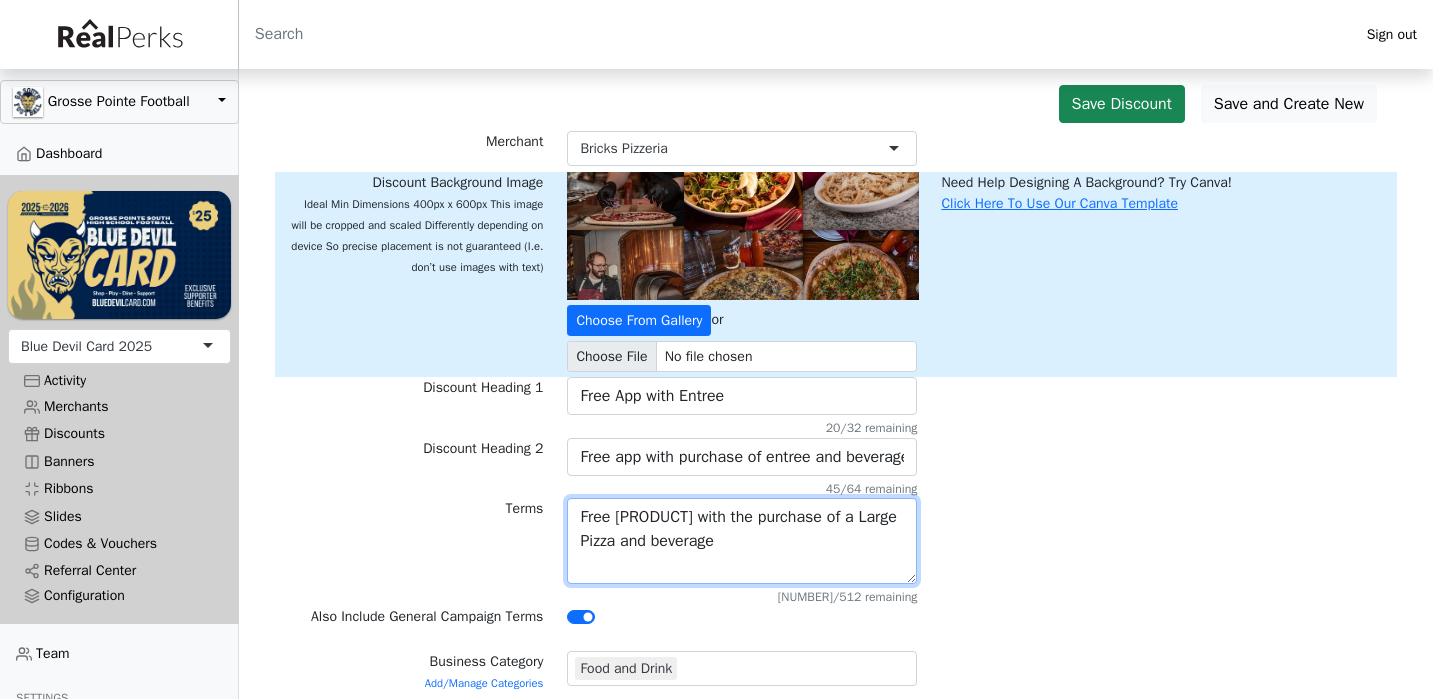 click on "Minimum $20 Entree. One coupon per order. Must purchase a beverage with order. Offer excludes wings" at bounding box center [742, 541] 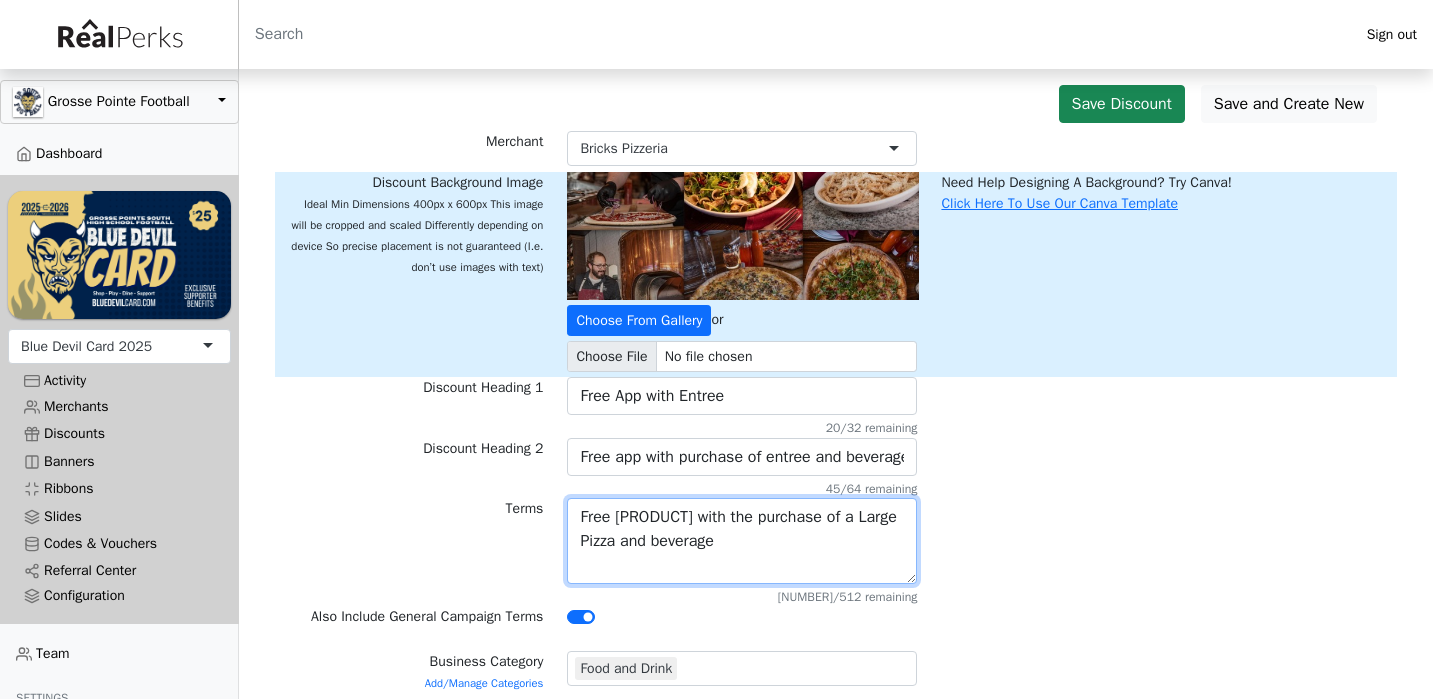 type on "Free Cheese Bread with the purchase of a Large Pizza and beverage" 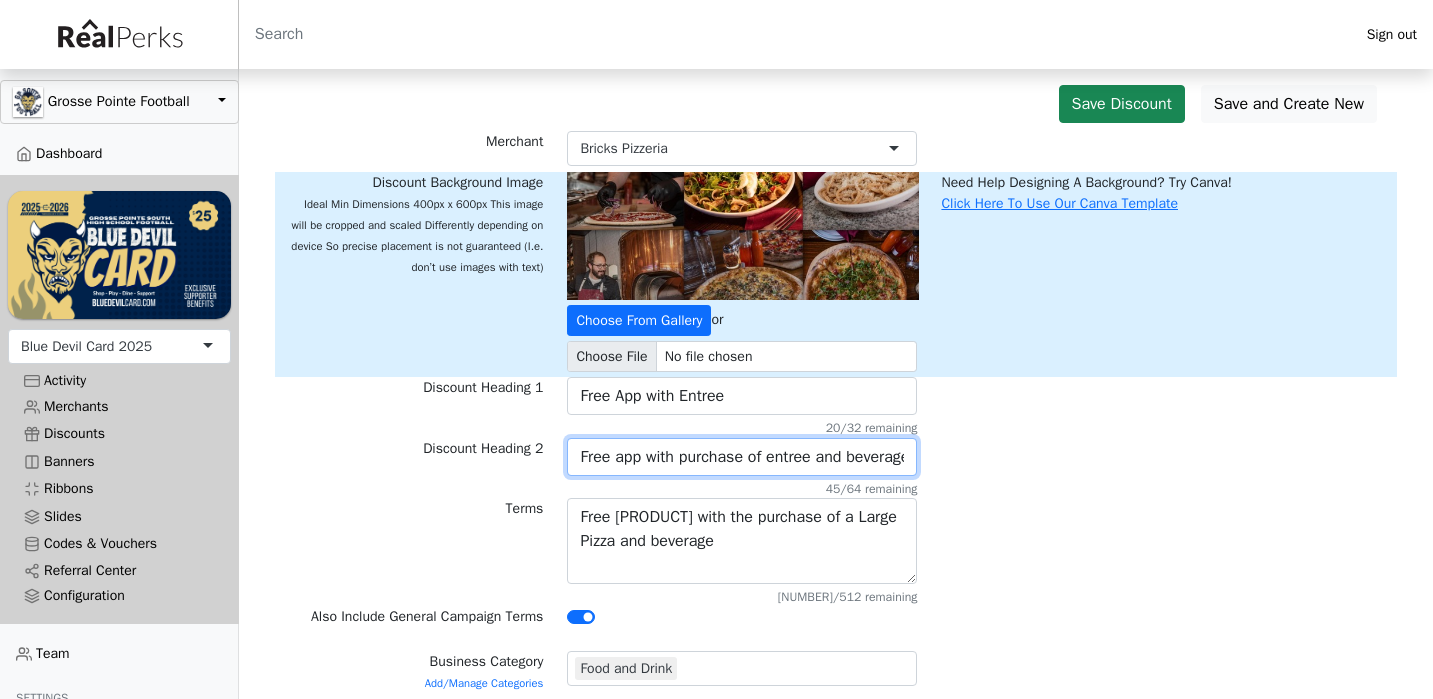 click on "Free app with purchase of entree and beverage" at bounding box center [742, 457] 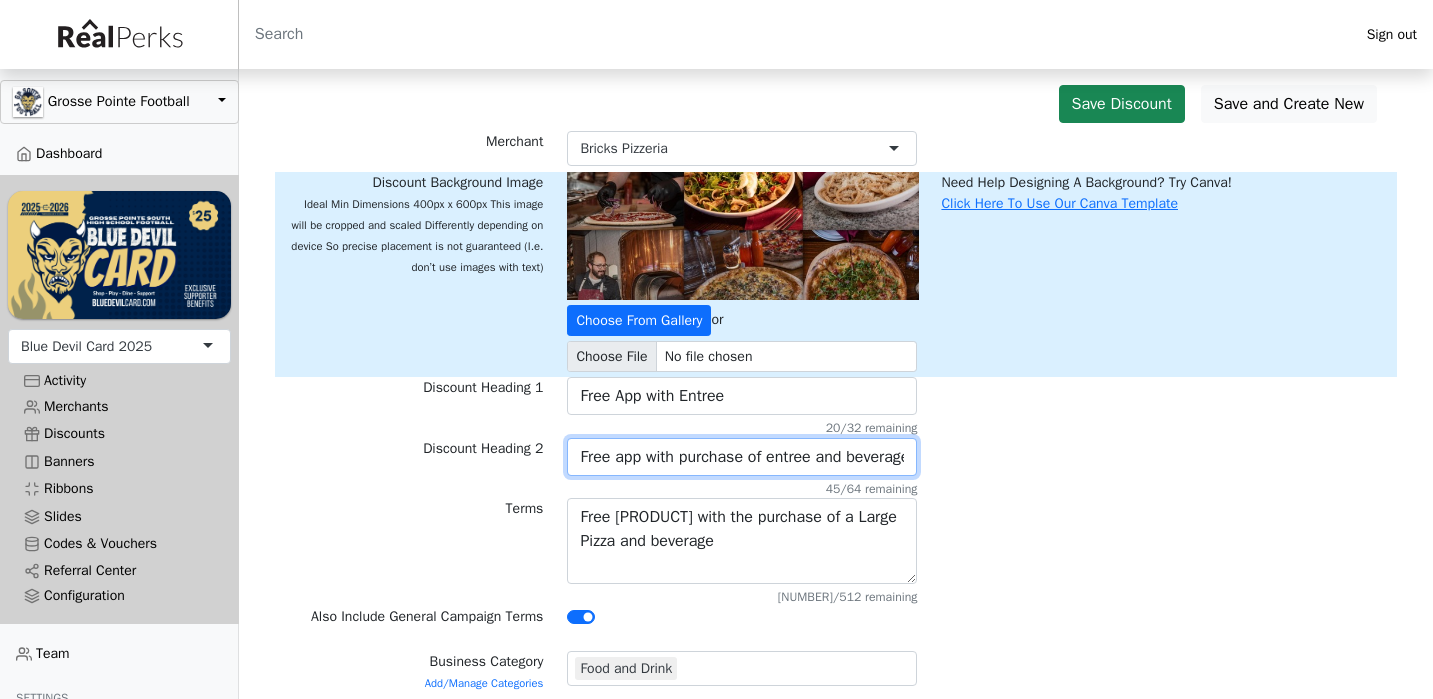 paste on "Cheese Bread" 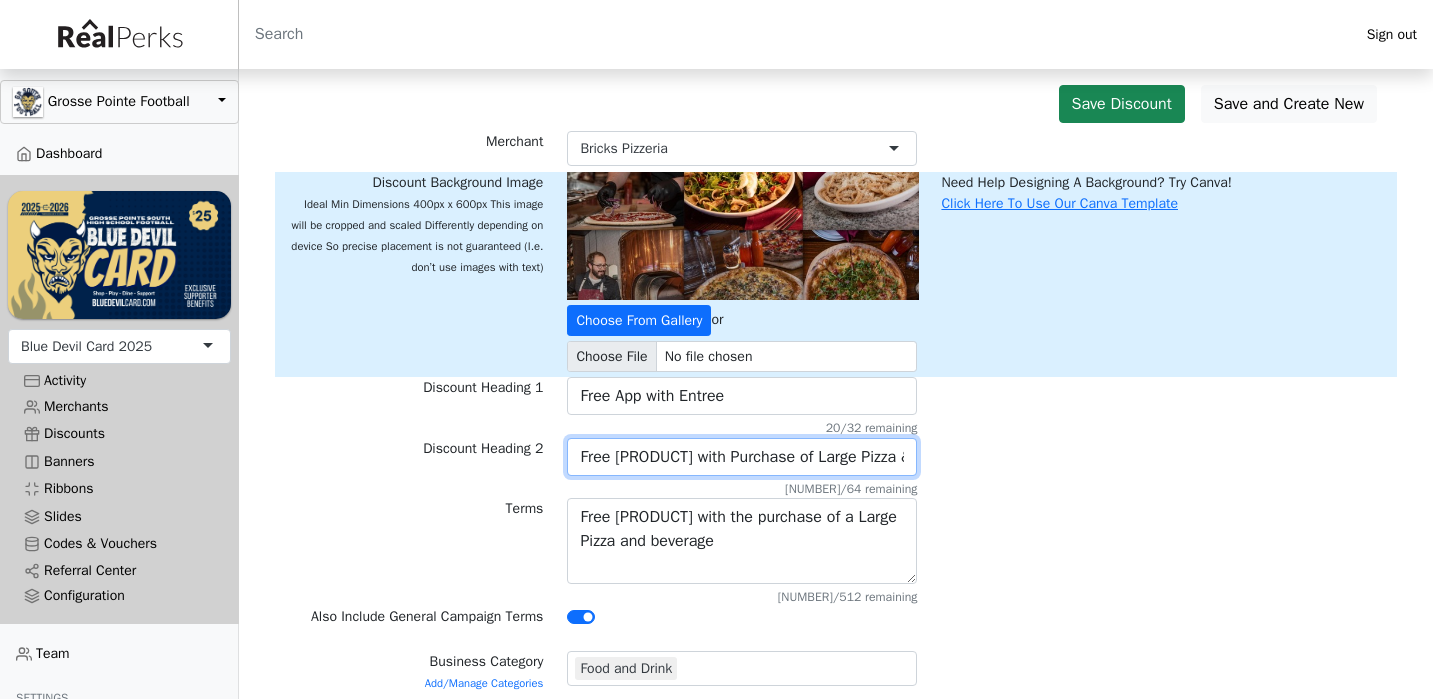type on "Free Cheese Bread with Purchase of Large Pizza & Beverage" 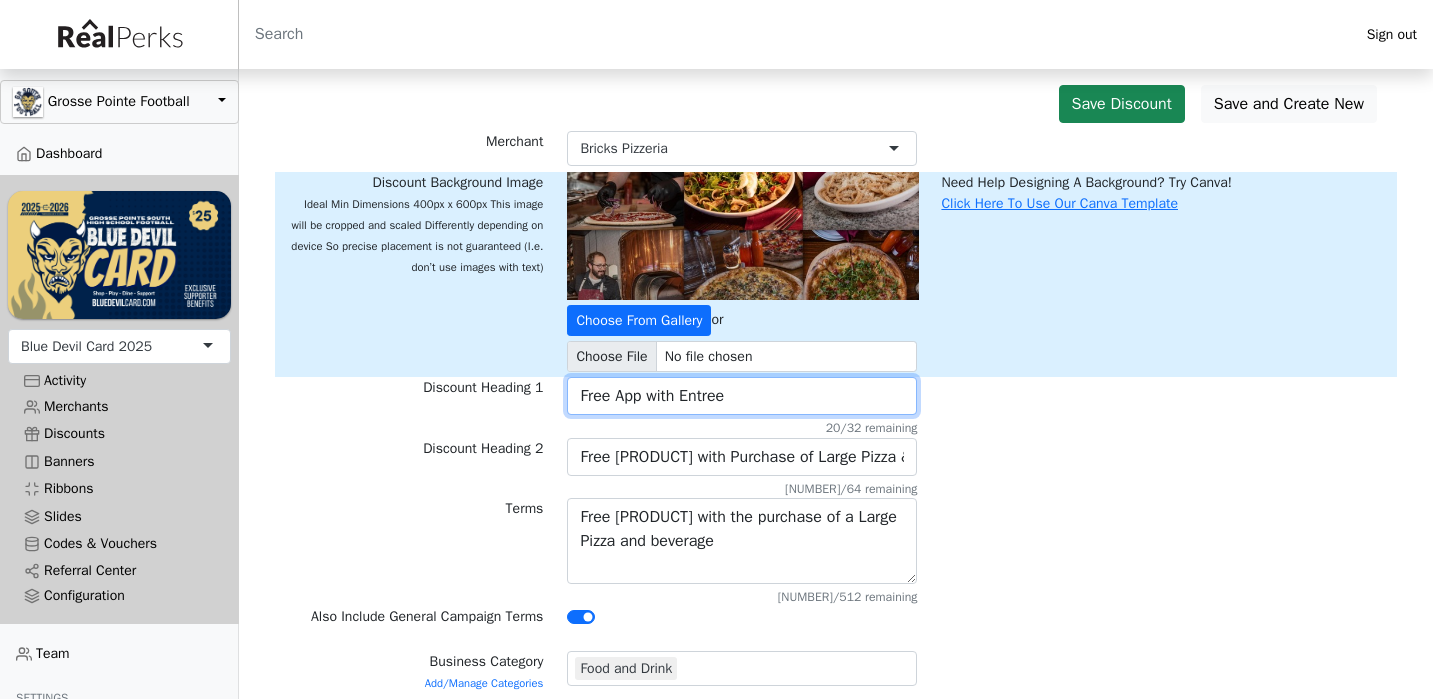 click on "Free App with Entree" at bounding box center [742, 396] 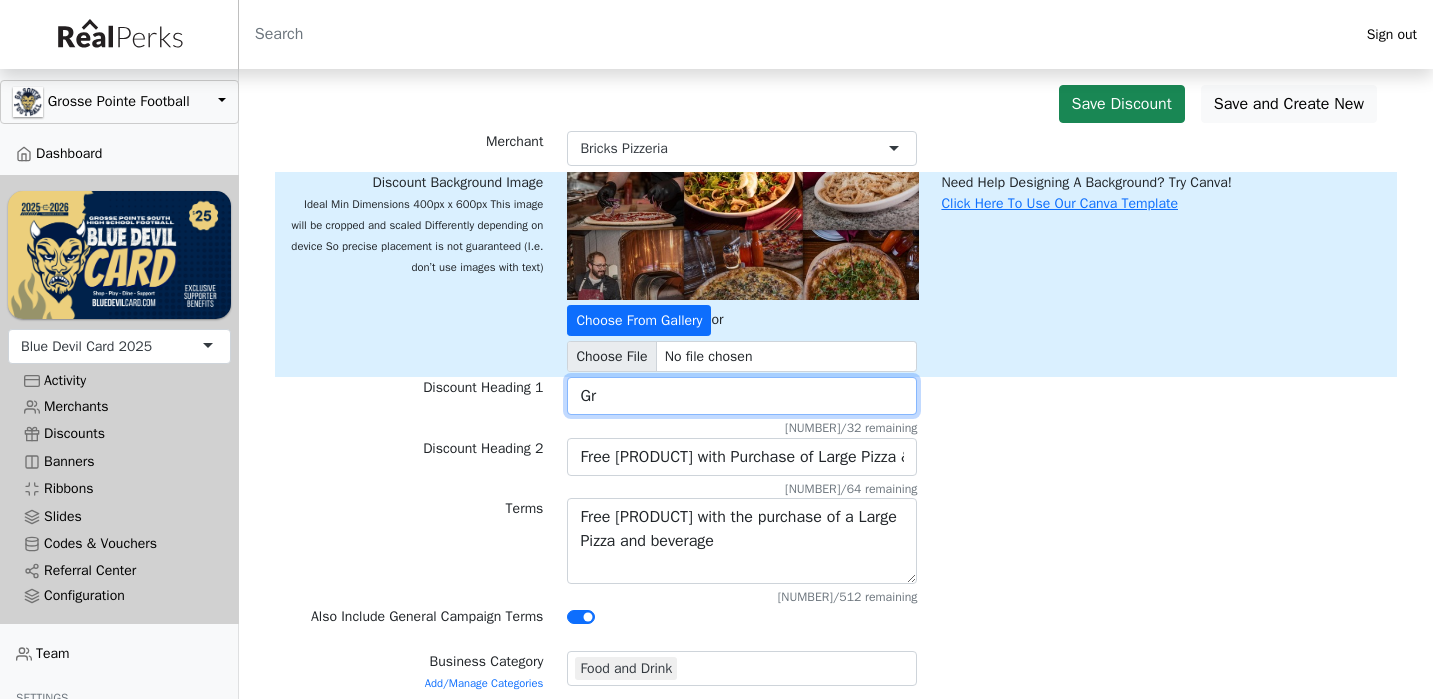 type on "G" 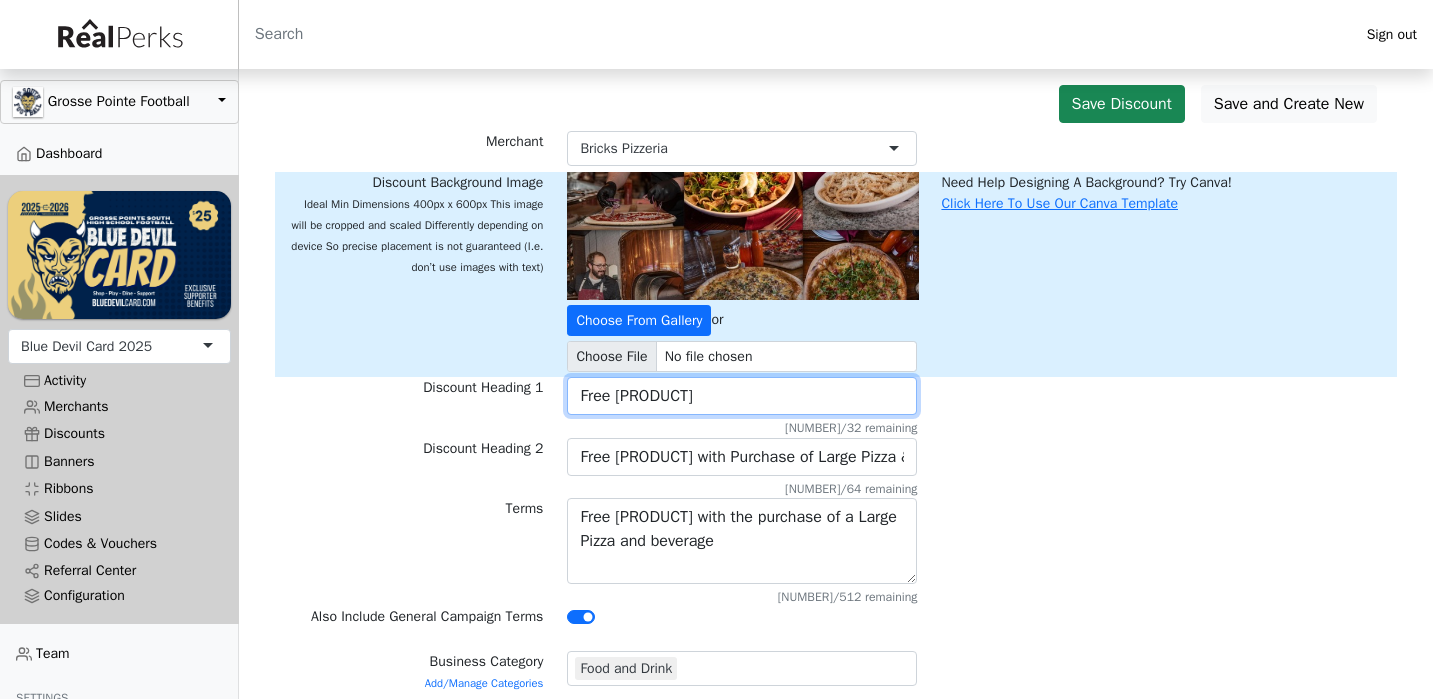 click on "Free Cheese Brea" at bounding box center (742, 396) 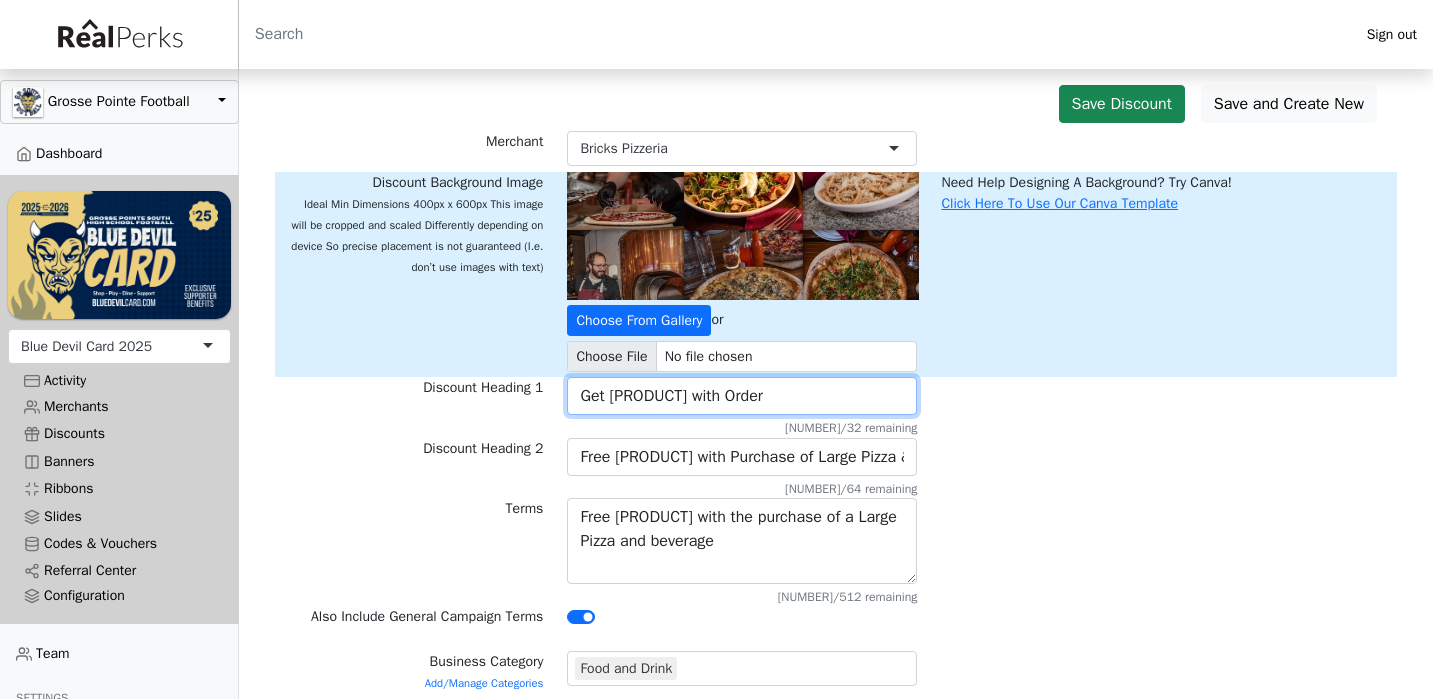 type on "Get Cheese Bread with Order" 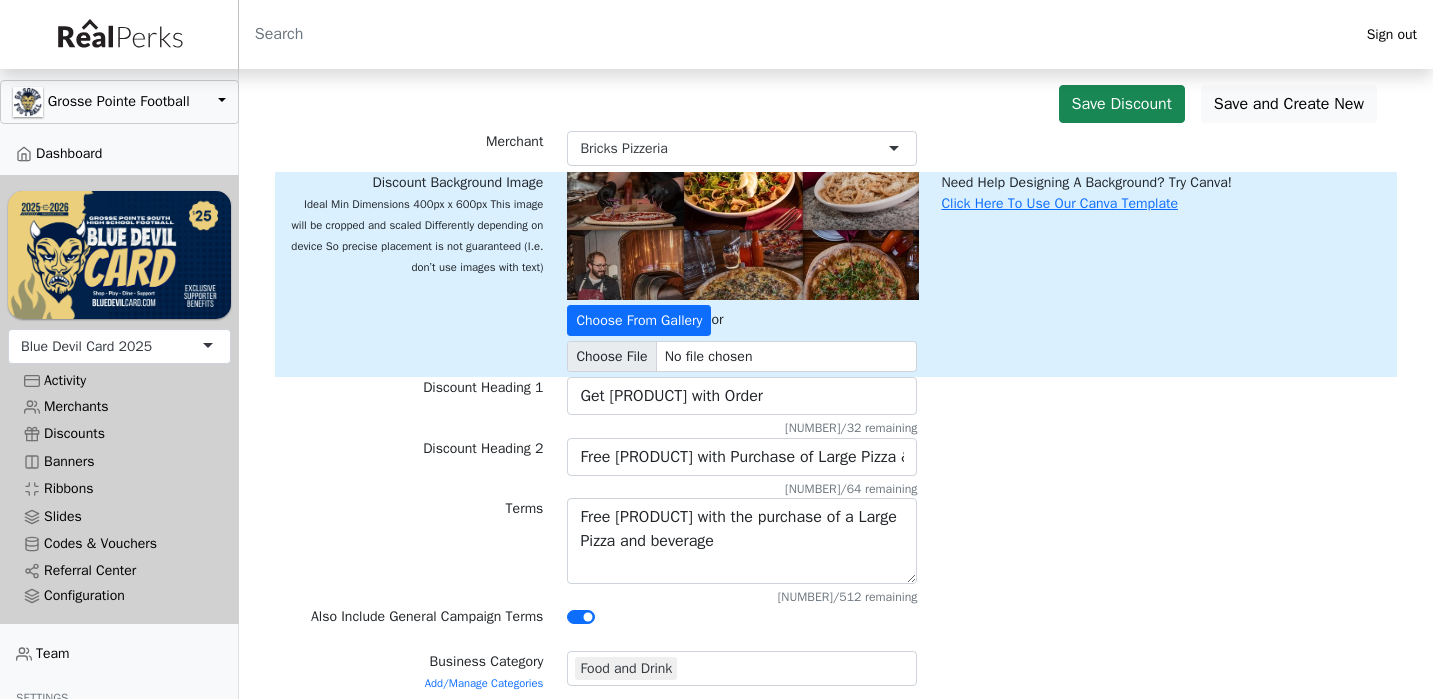 click on "Discount Heading 2
Free Cheese Bread with Purchase of Large Pizza & Beverage
57/64 remaining" at bounding box center (836, 468) 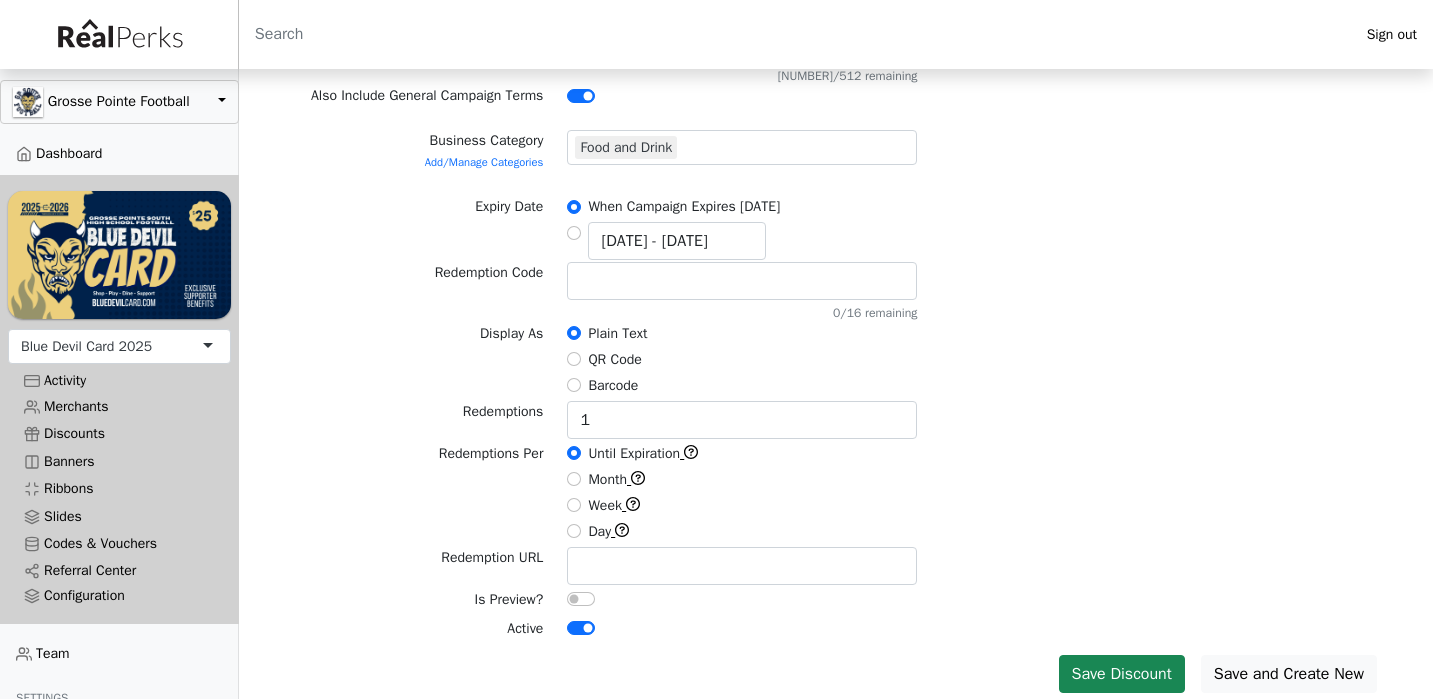 scroll, scrollTop: 599, scrollLeft: 0, axis: vertical 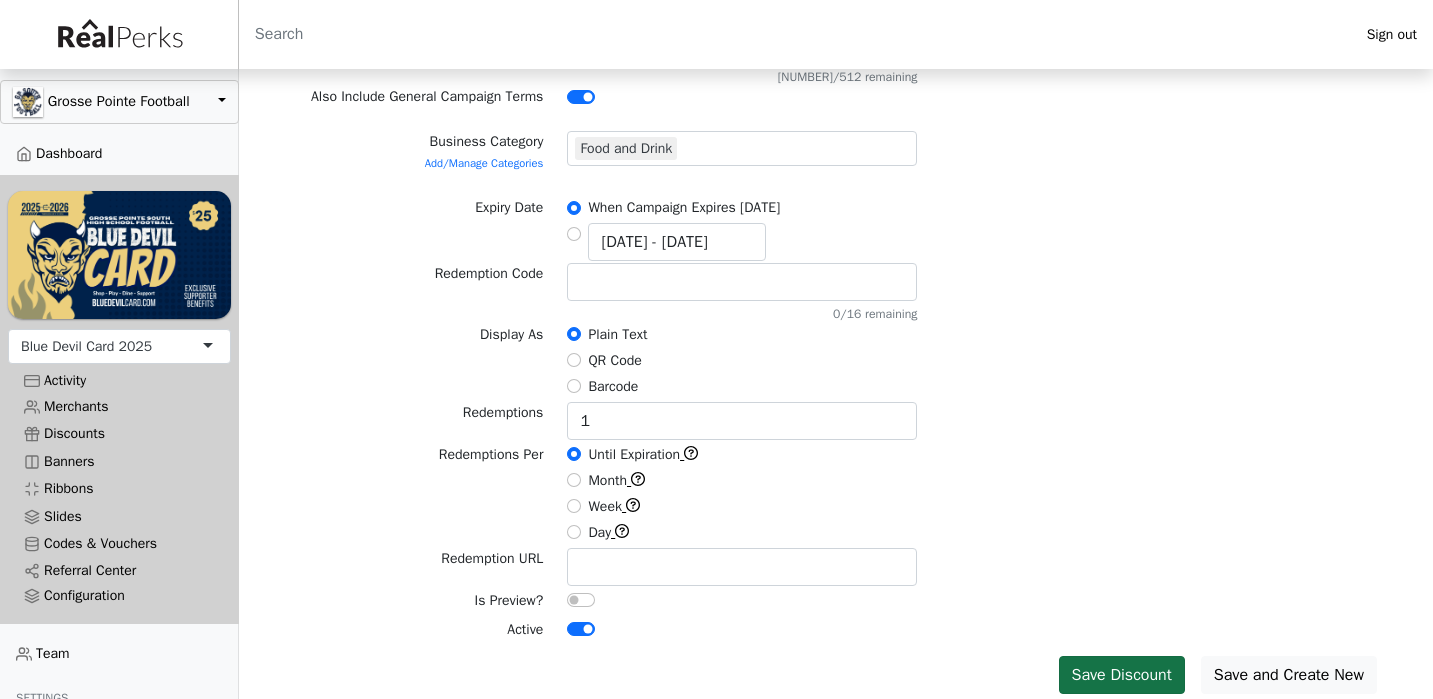 click on "Save Discount" at bounding box center (1122, 675) 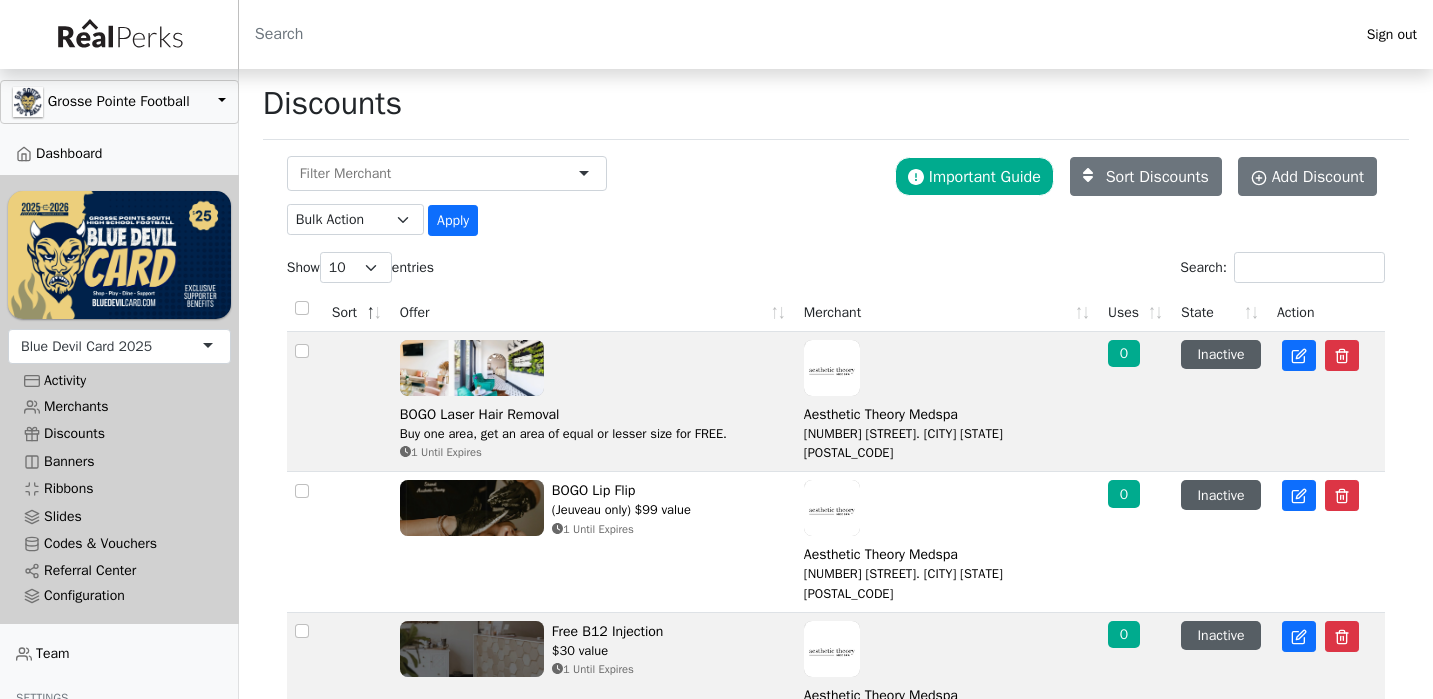 scroll, scrollTop: 0, scrollLeft: 0, axis: both 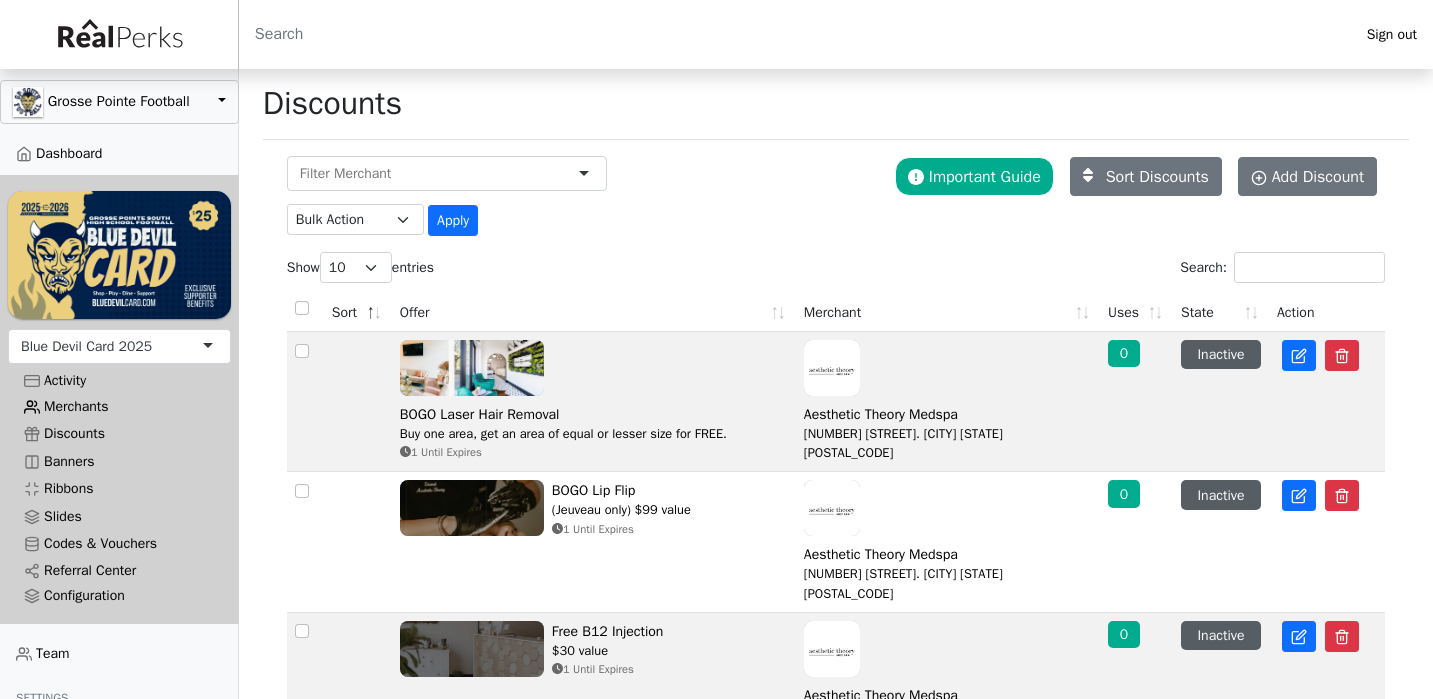 click on "Merchants" at bounding box center [119, 406] 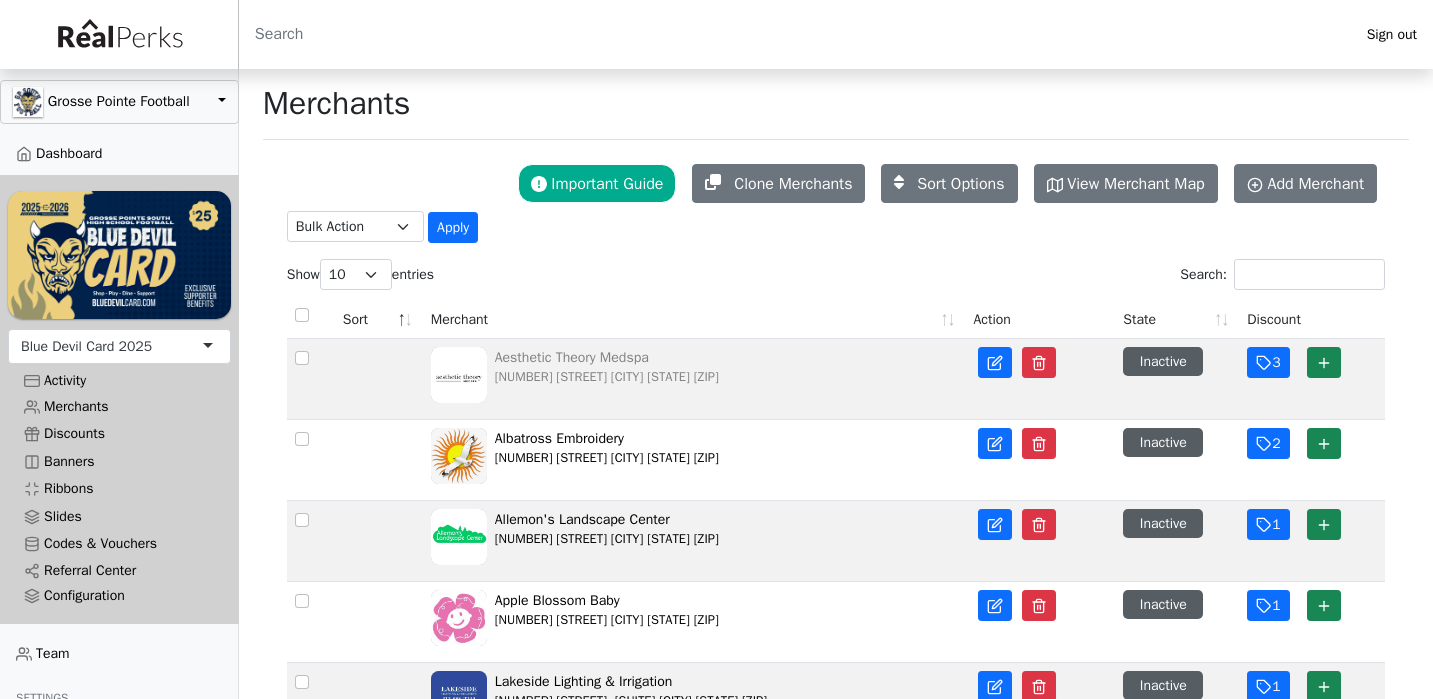 scroll, scrollTop: 0, scrollLeft: 0, axis: both 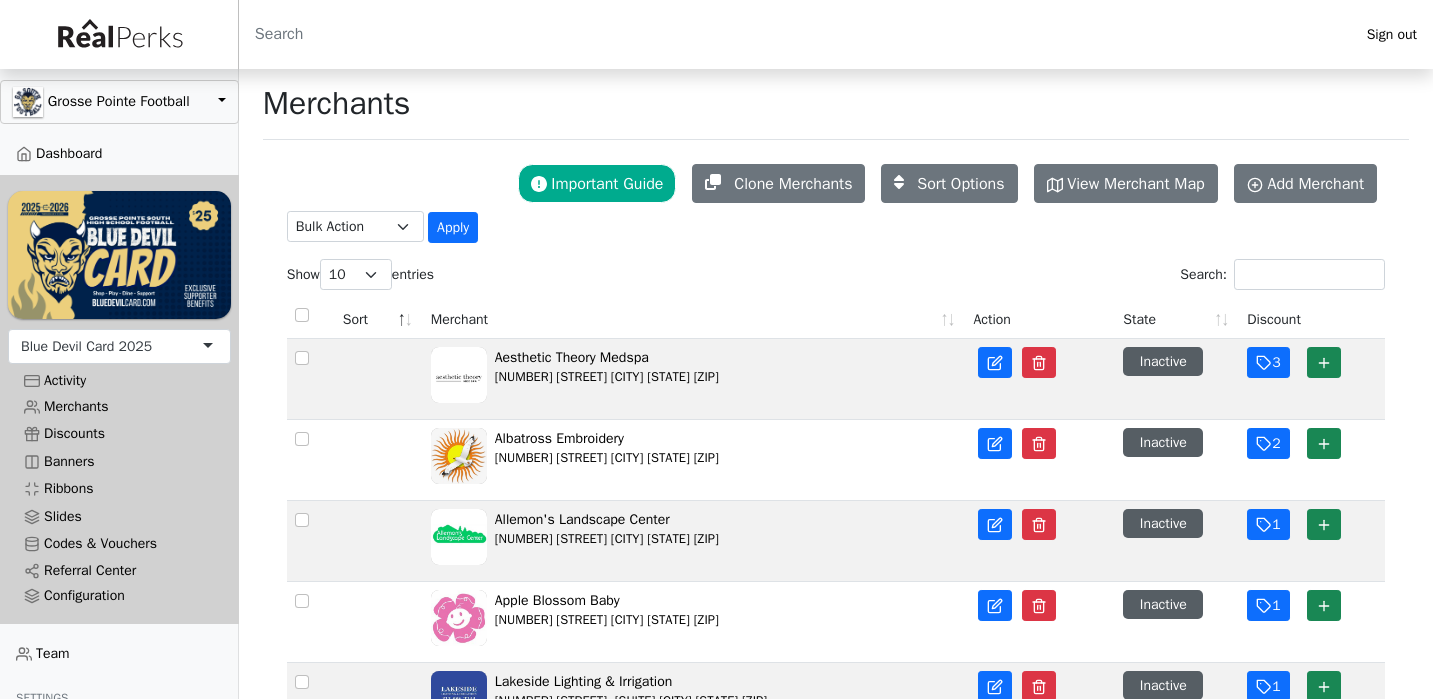 click on "Sort Merchant Action State Discount
Aesthetic Theory Medspa
[NUMBER] [STREET] [CITY] [STATE] [ZIP]
Inactive
3
Albatross Embroidery
[NUMBER] [STREET] [CITY] [STATE] [ZIP]
Inactive
2" at bounding box center (836, 722) 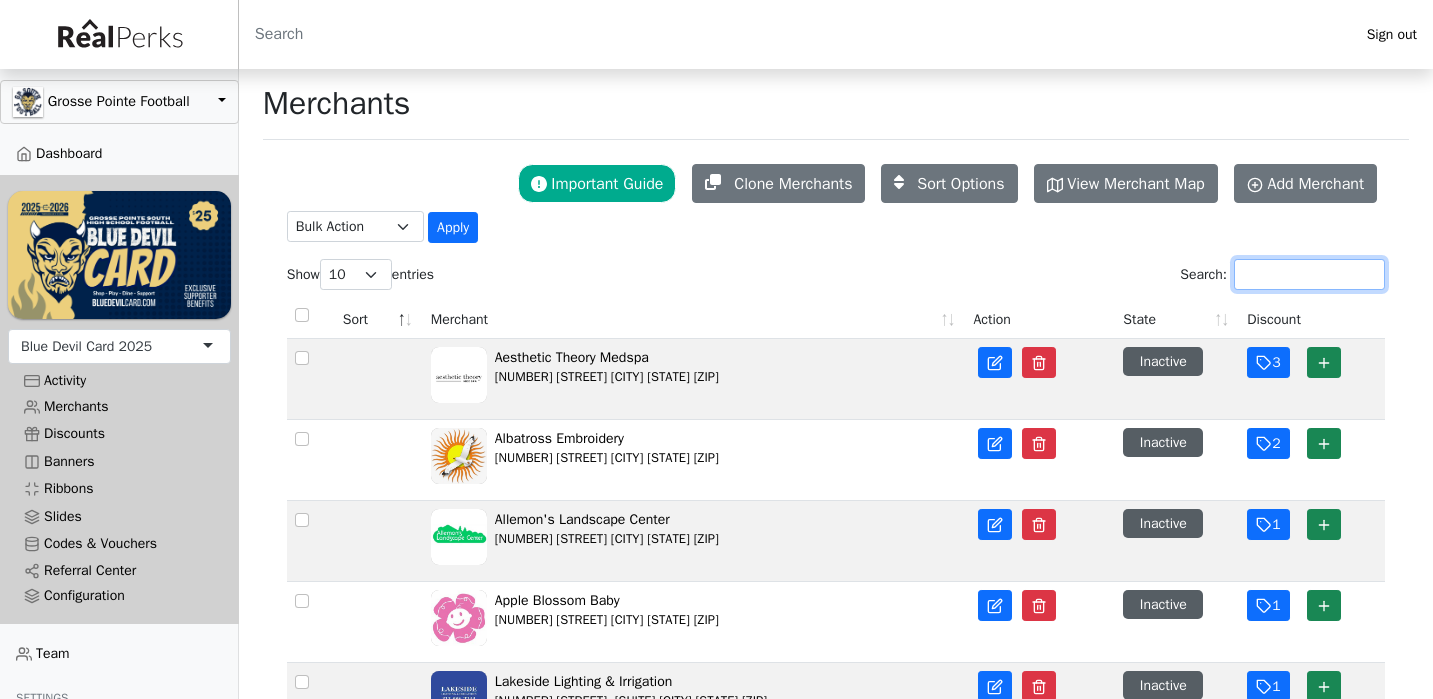 click on "Search:" at bounding box center (1309, 274) 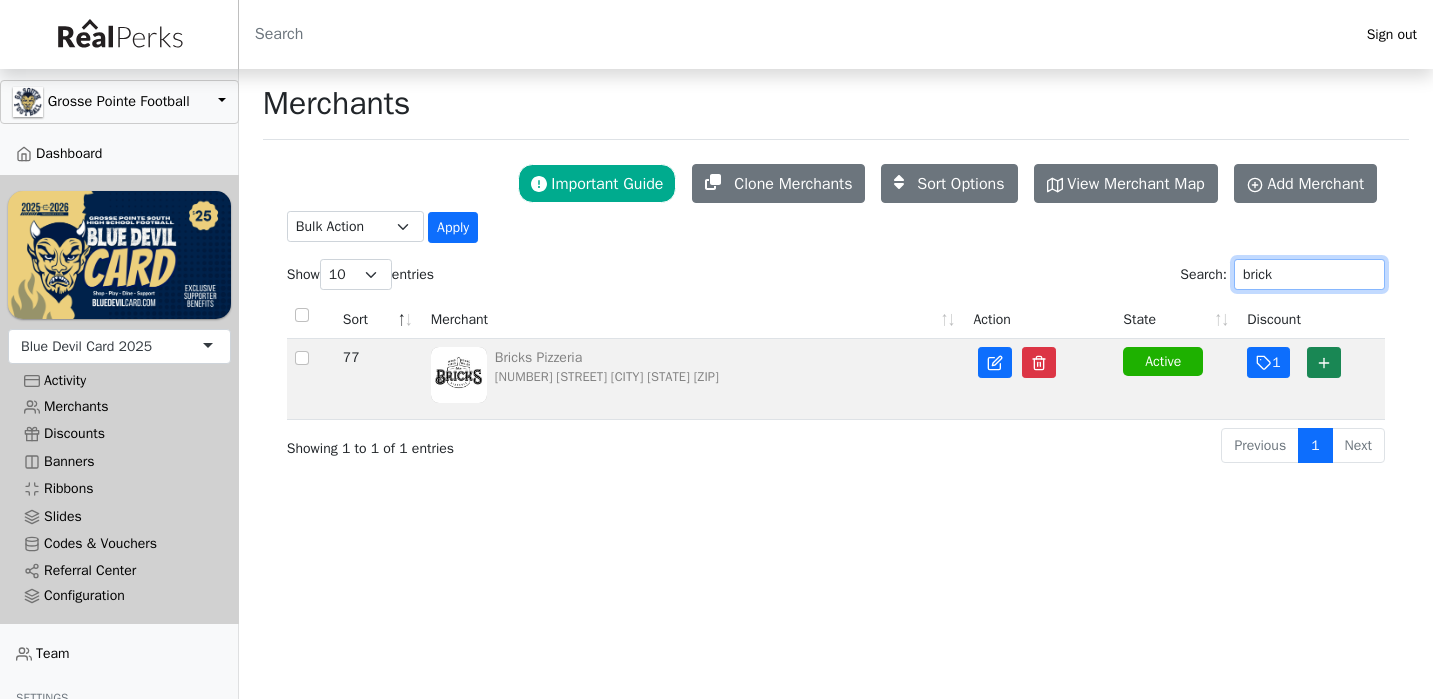 type on "brick" 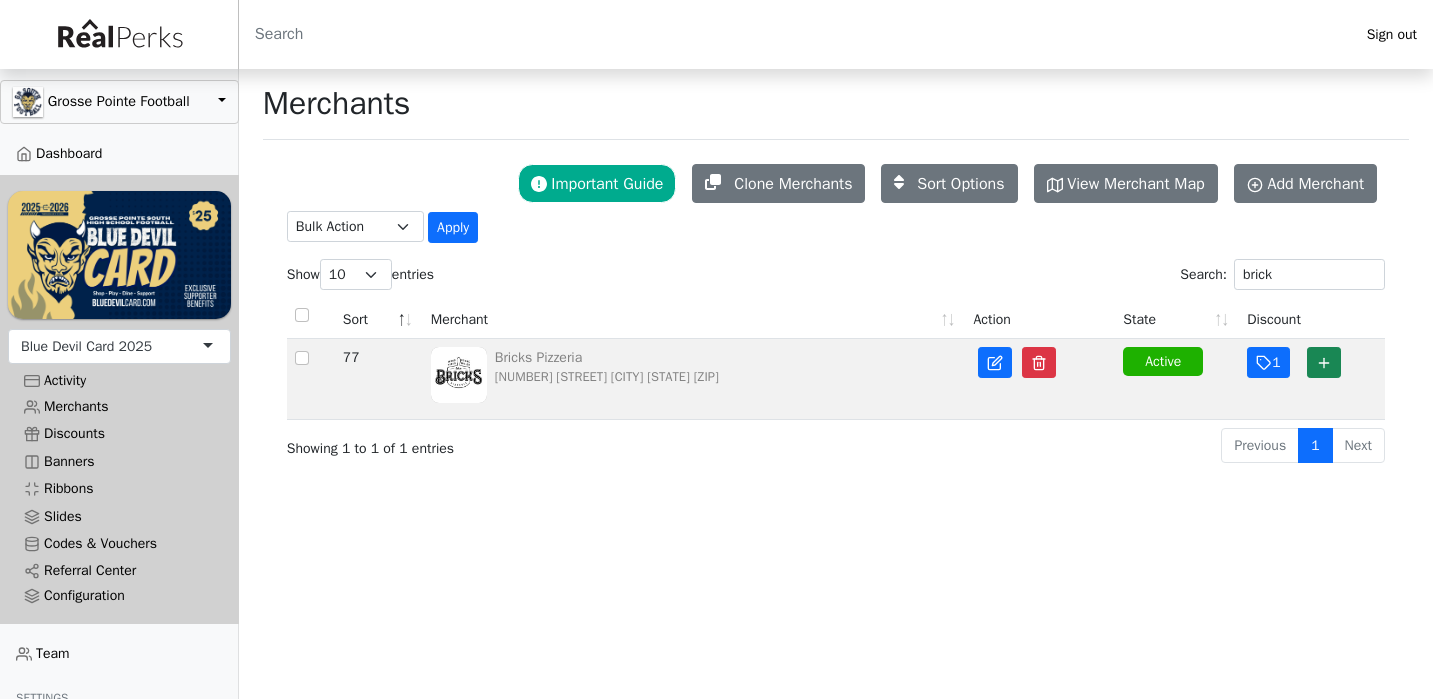 click on "Bricks Pizzeria
15201 Kercheval Ave. Grosse Pointe Park MI 48236" at bounding box center (694, 379) 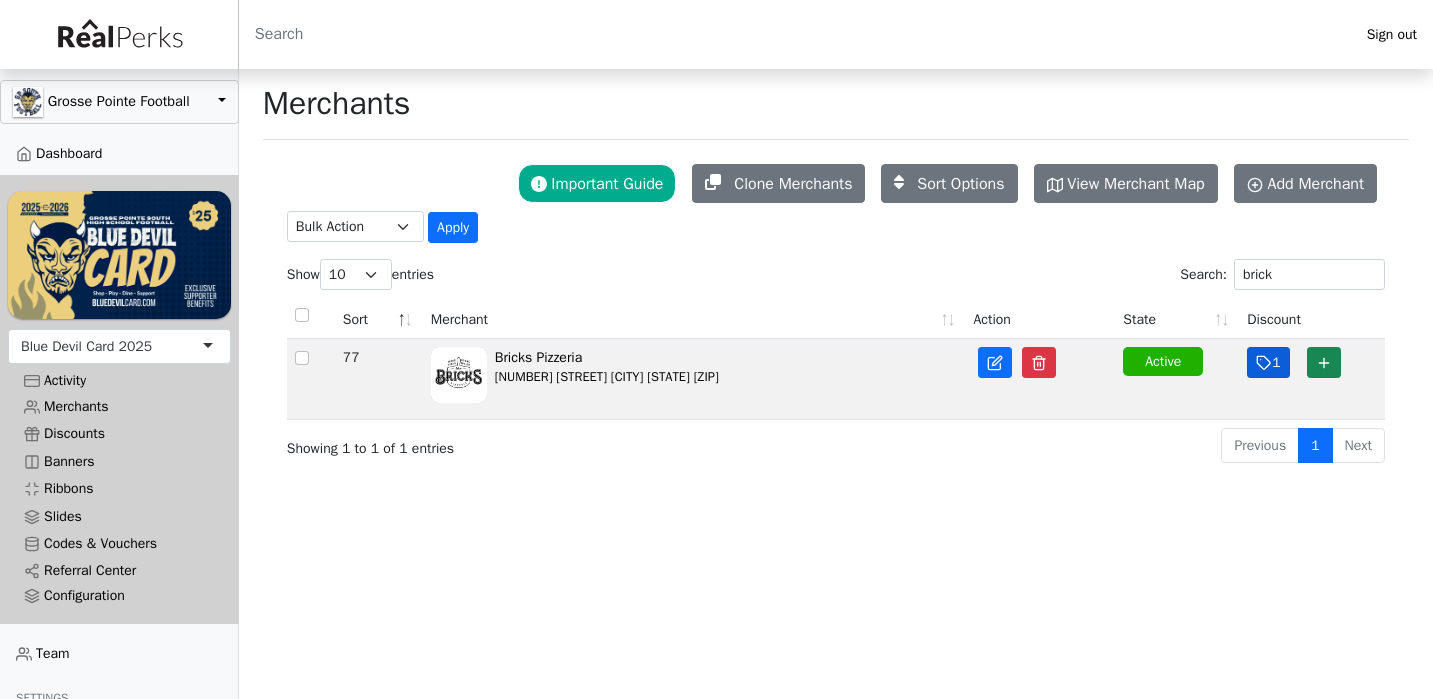 click 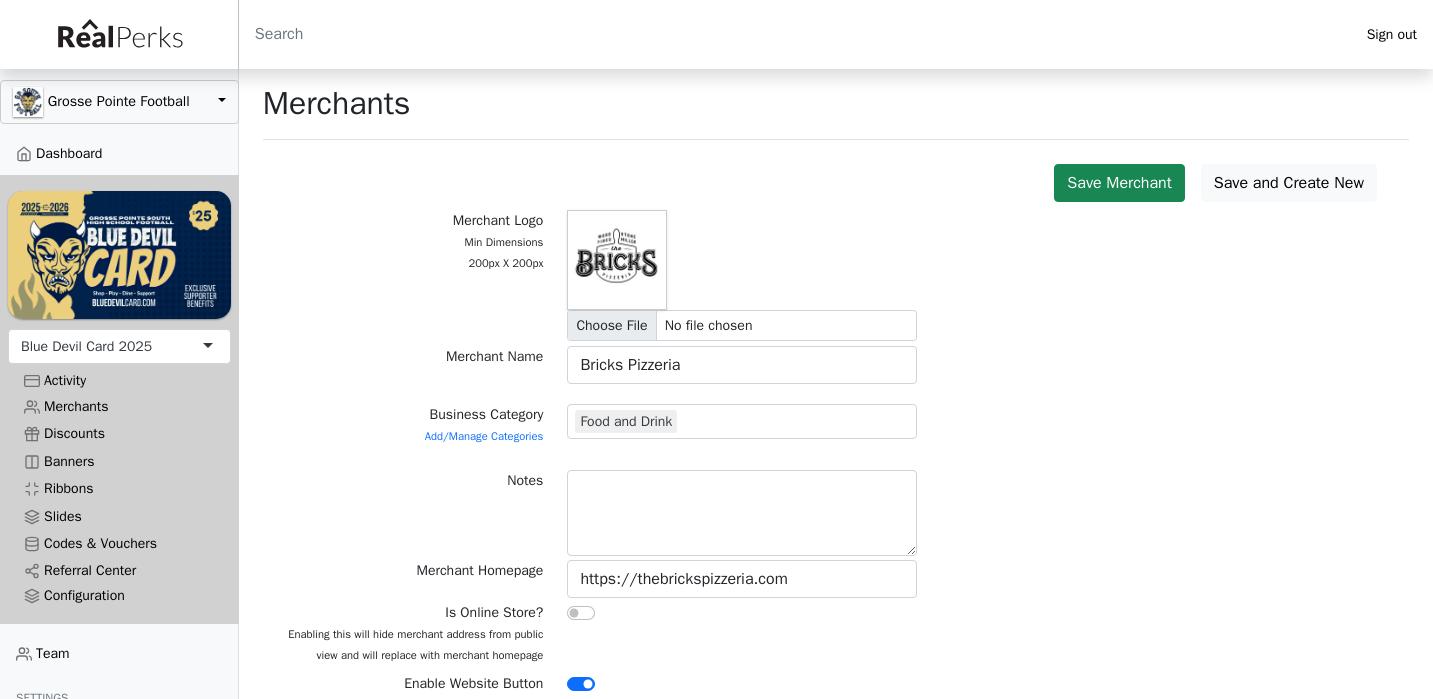 scroll, scrollTop: 0, scrollLeft: 0, axis: both 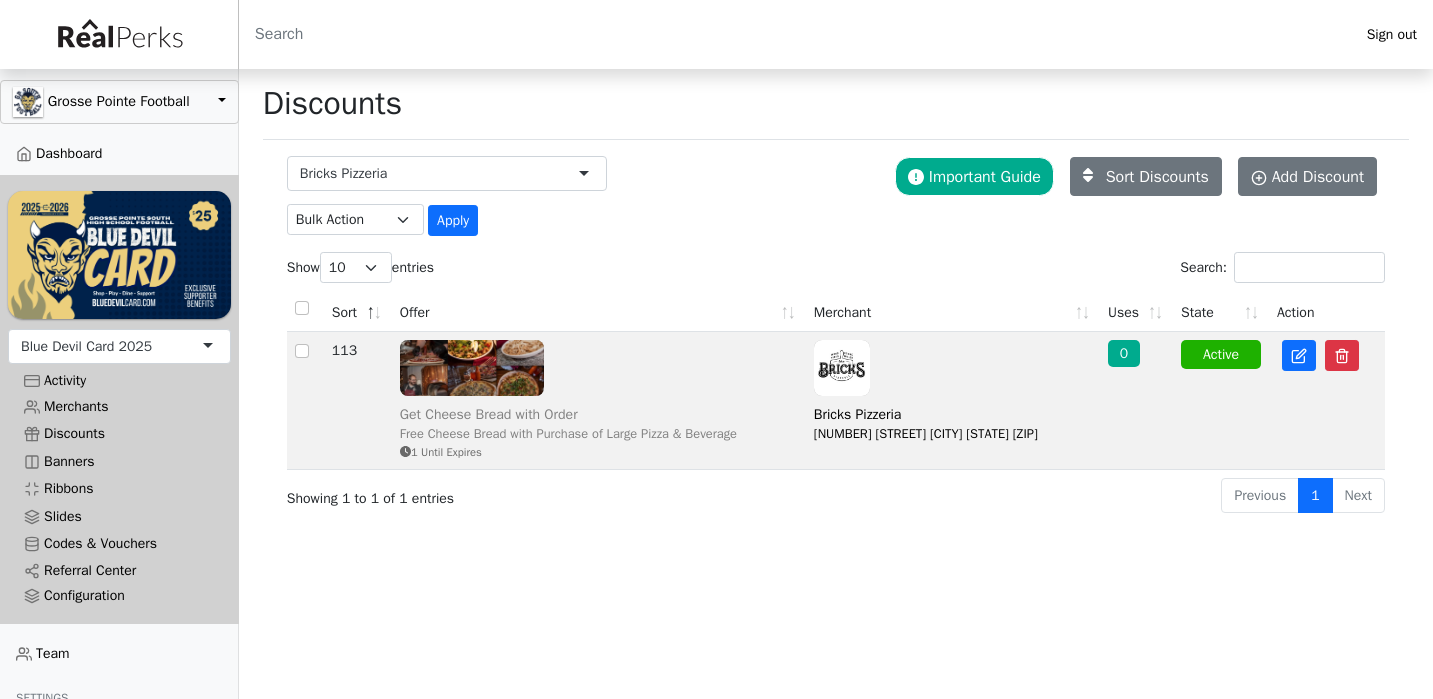 click on "Free Cheese Bread with Purchase of Large Pizza & Beverage" at bounding box center (568, 434) 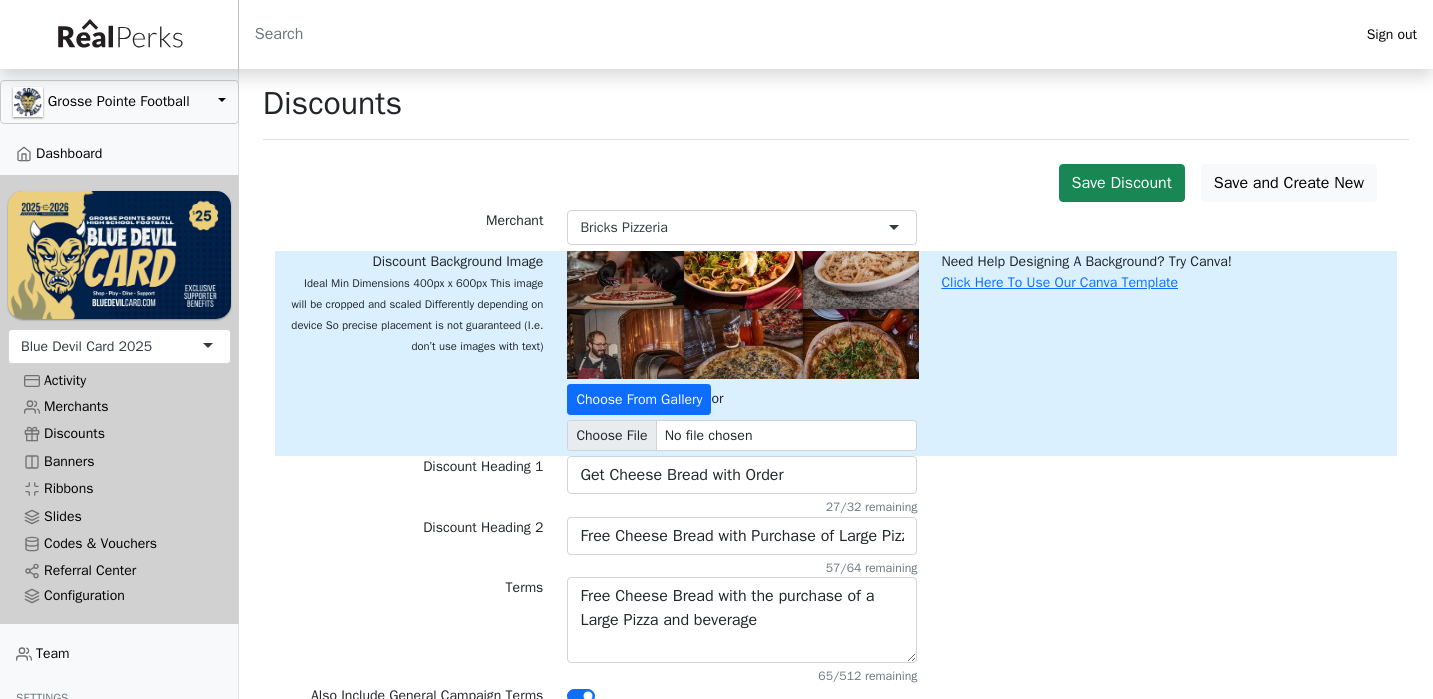 scroll, scrollTop: 0, scrollLeft: 0, axis: both 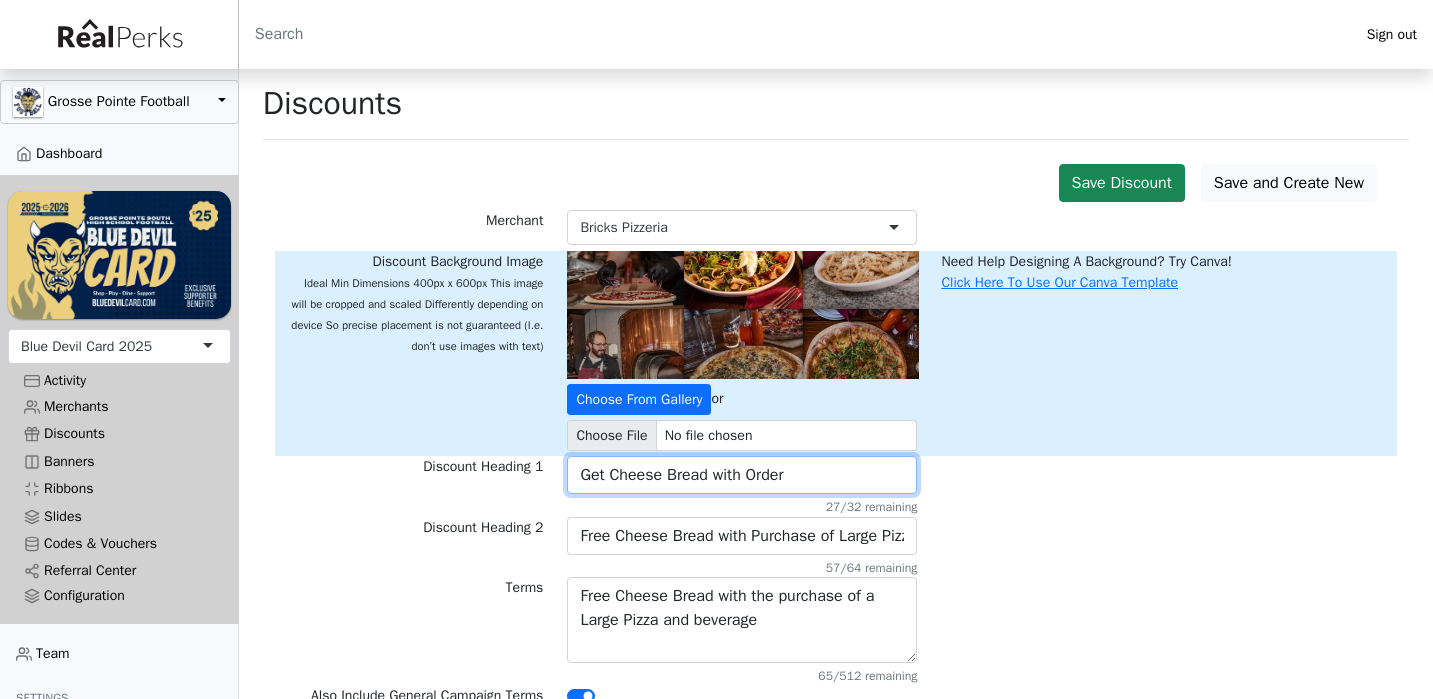 click on "Get Cheese Bread with Order" at bounding box center (742, 475) 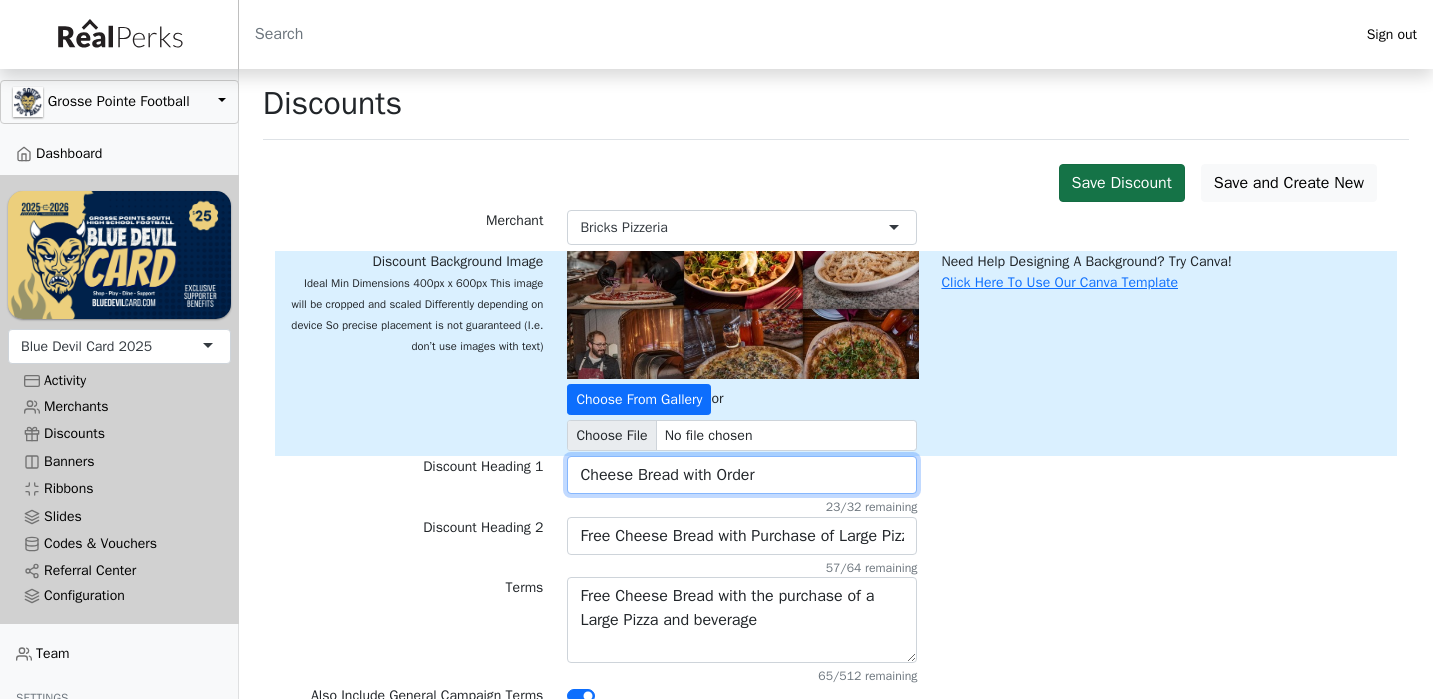 type on "Cheese Bread with Order" 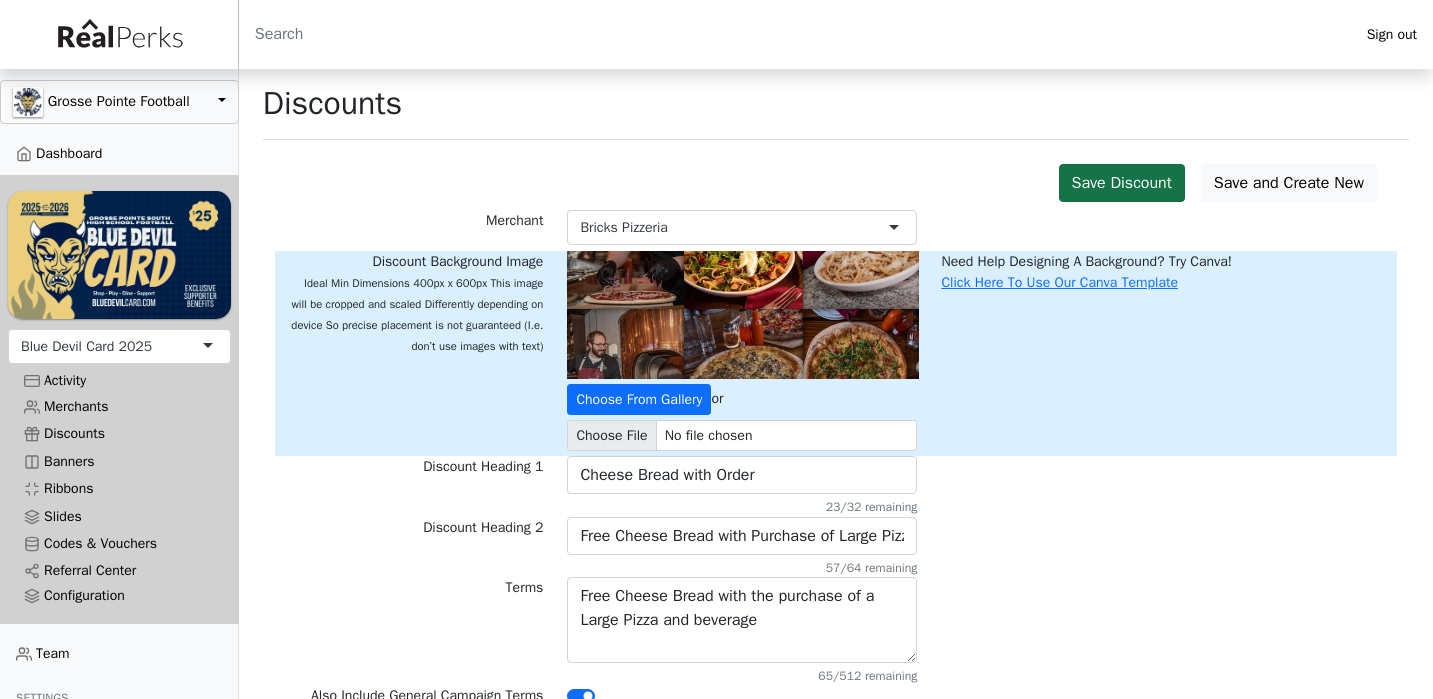 click on "Save Discount" at bounding box center (1122, 183) 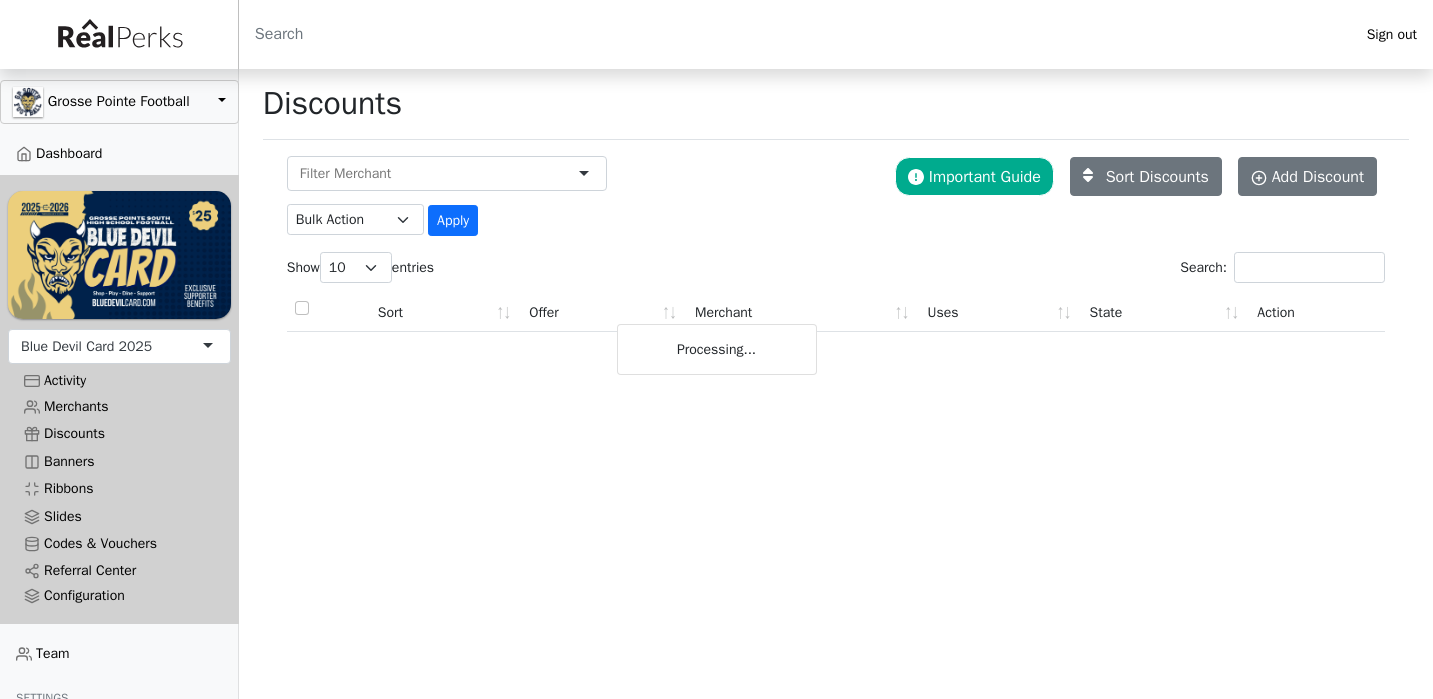 scroll, scrollTop: 0, scrollLeft: 0, axis: both 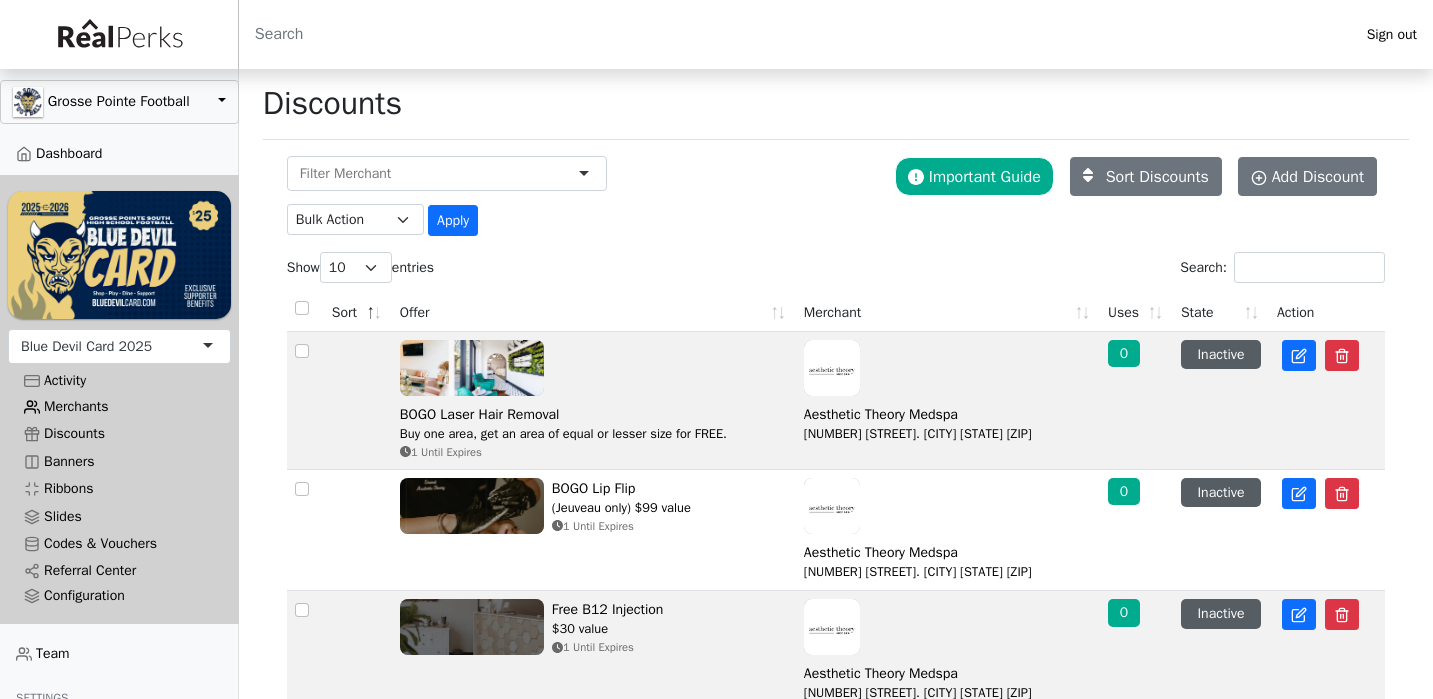 click on "Merchants" at bounding box center [119, 406] 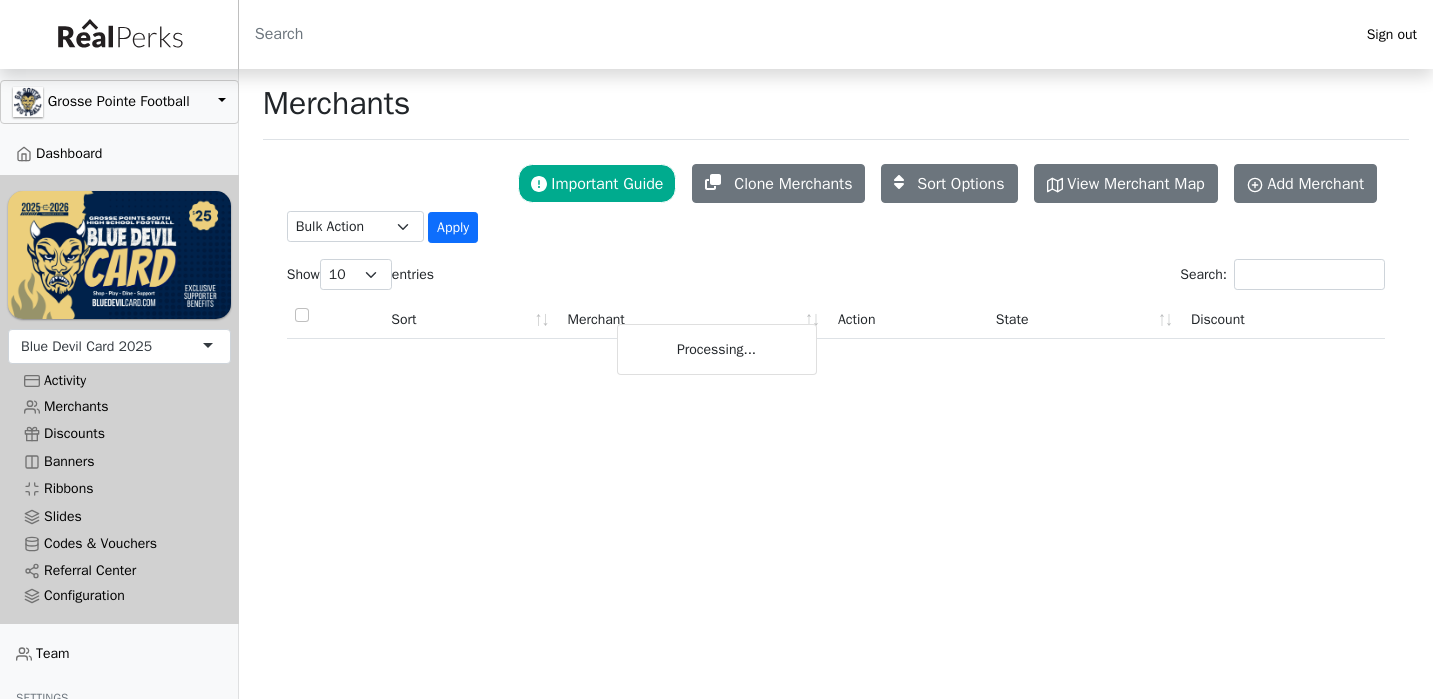 scroll, scrollTop: 0, scrollLeft: 0, axis: both 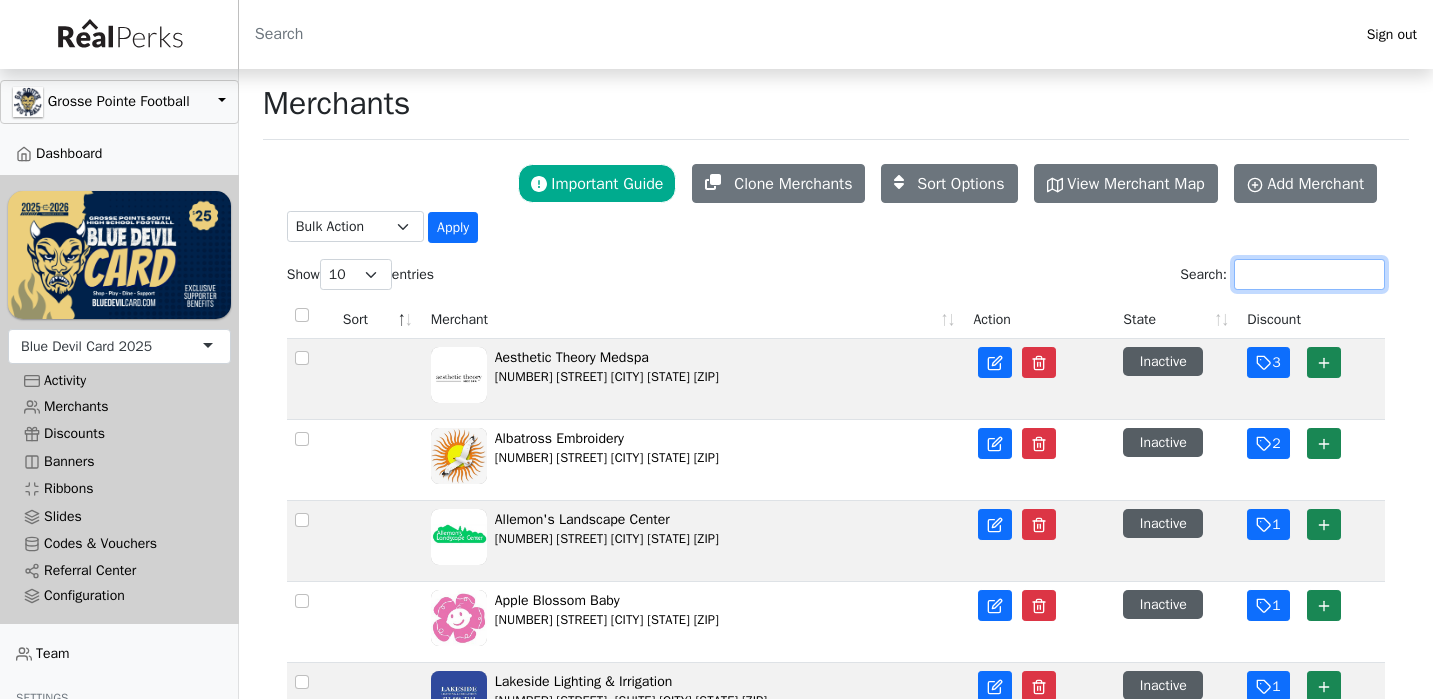 click on "Search:" at bounding box center [1309, 274] 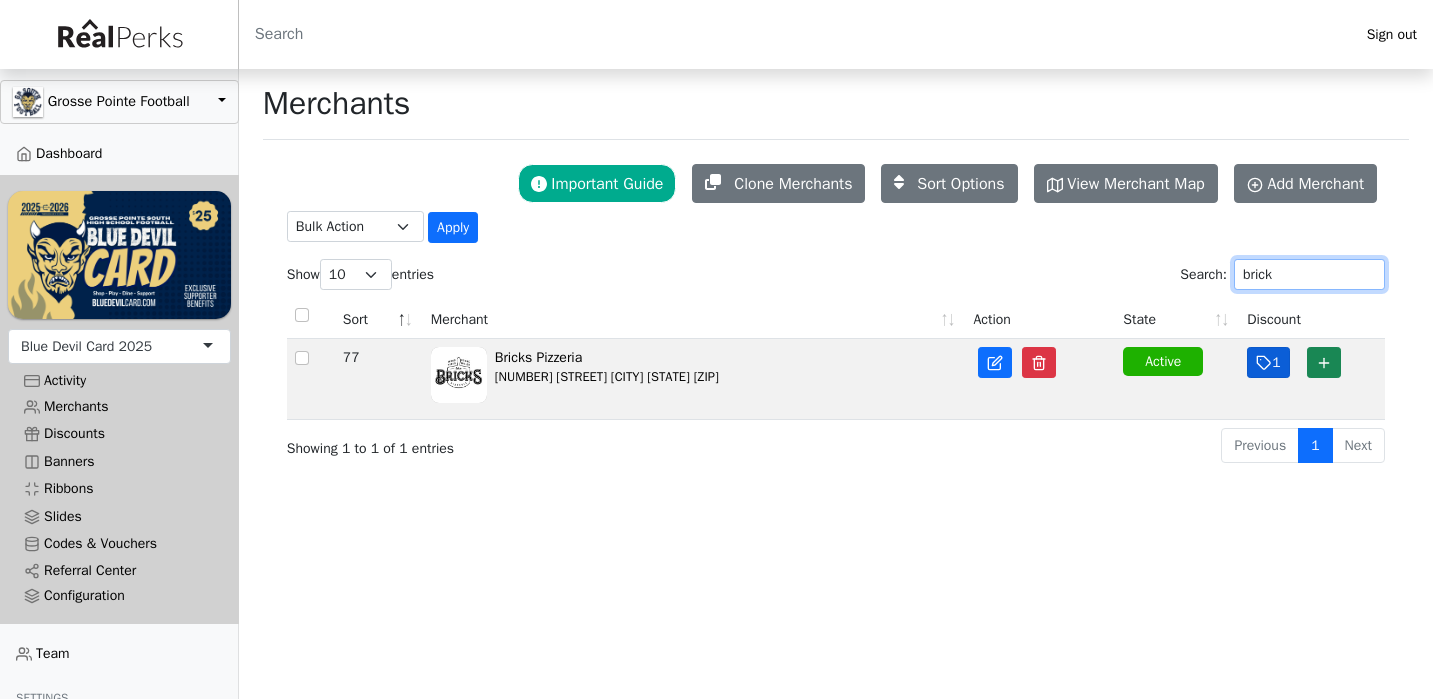 type on "brick" 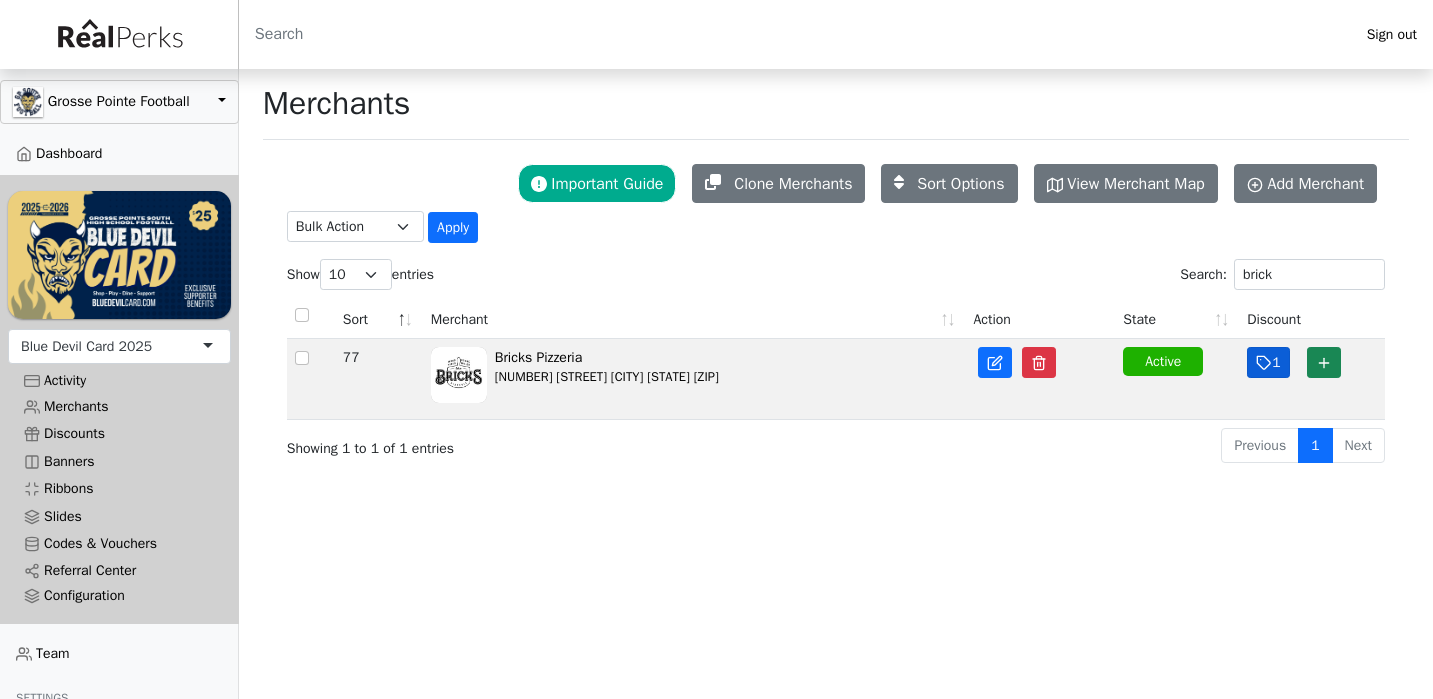 click on "1" at bounding box center (1268, 362) 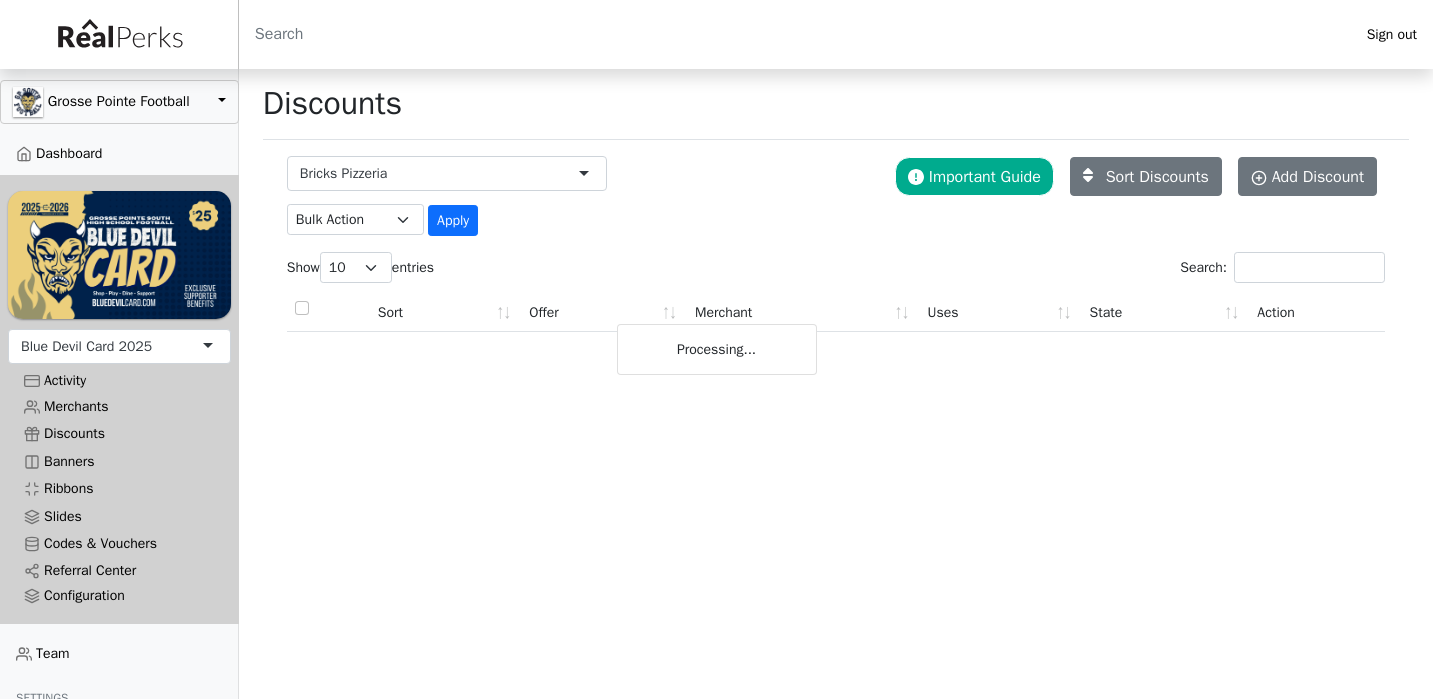 scroll, scrollTop: 0, scrollLeft: 0, axis: both 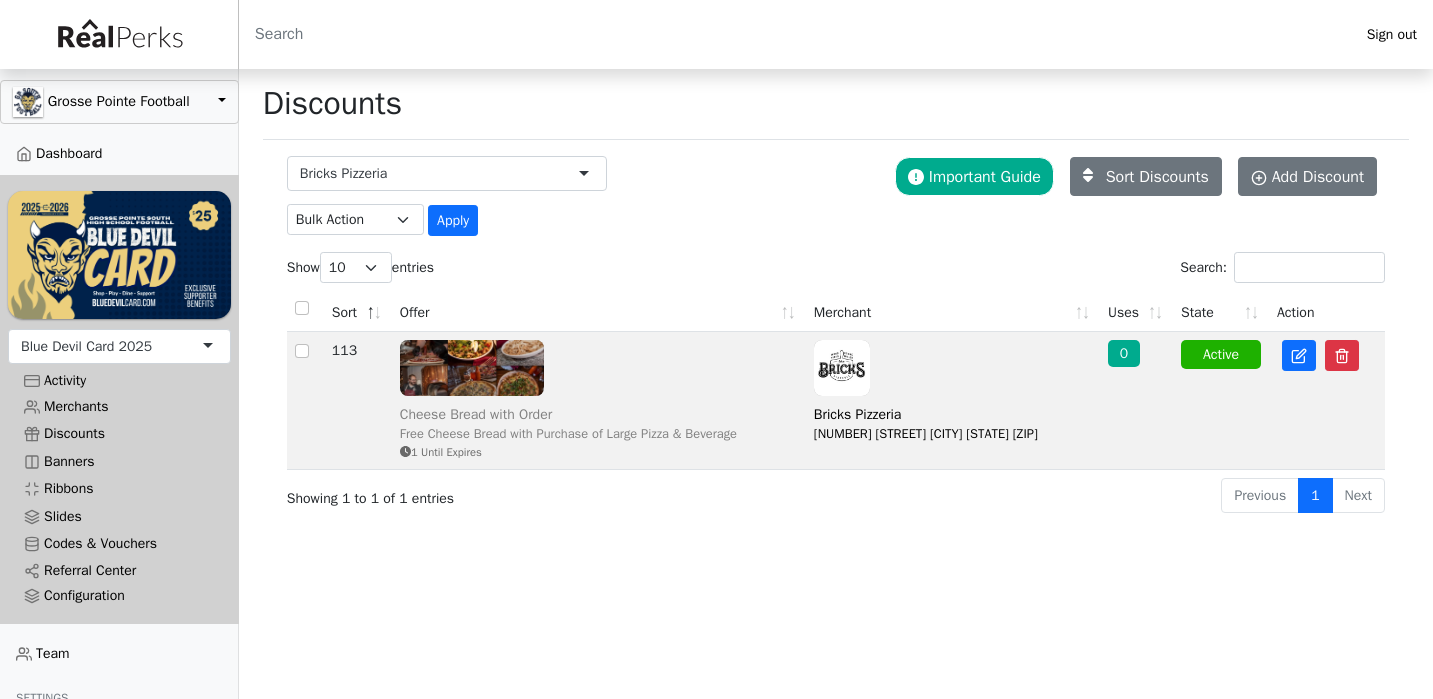 click on "Free Cheese Bread with Purchase of Large Pizza & Beverage" at bounding box center (568, 434) 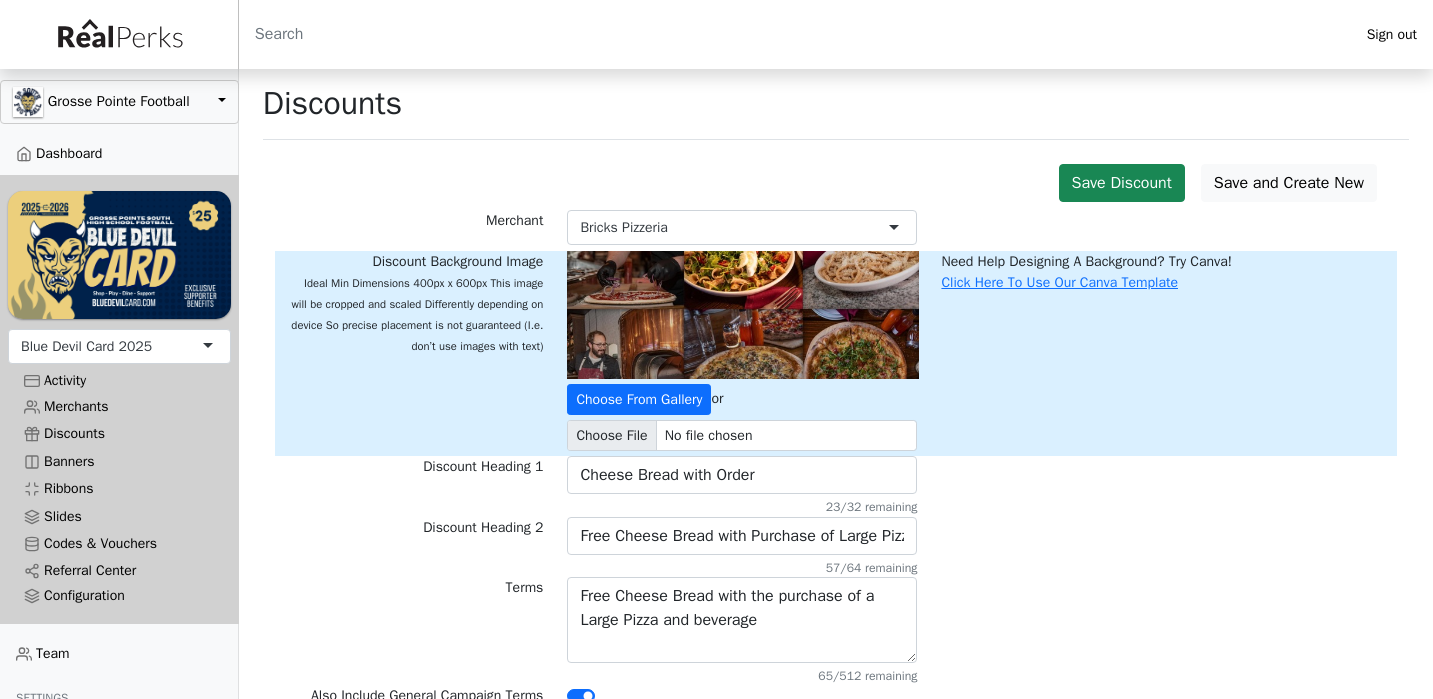 scroll, scrollTop: 0, scrollLeft: 0, axis: both 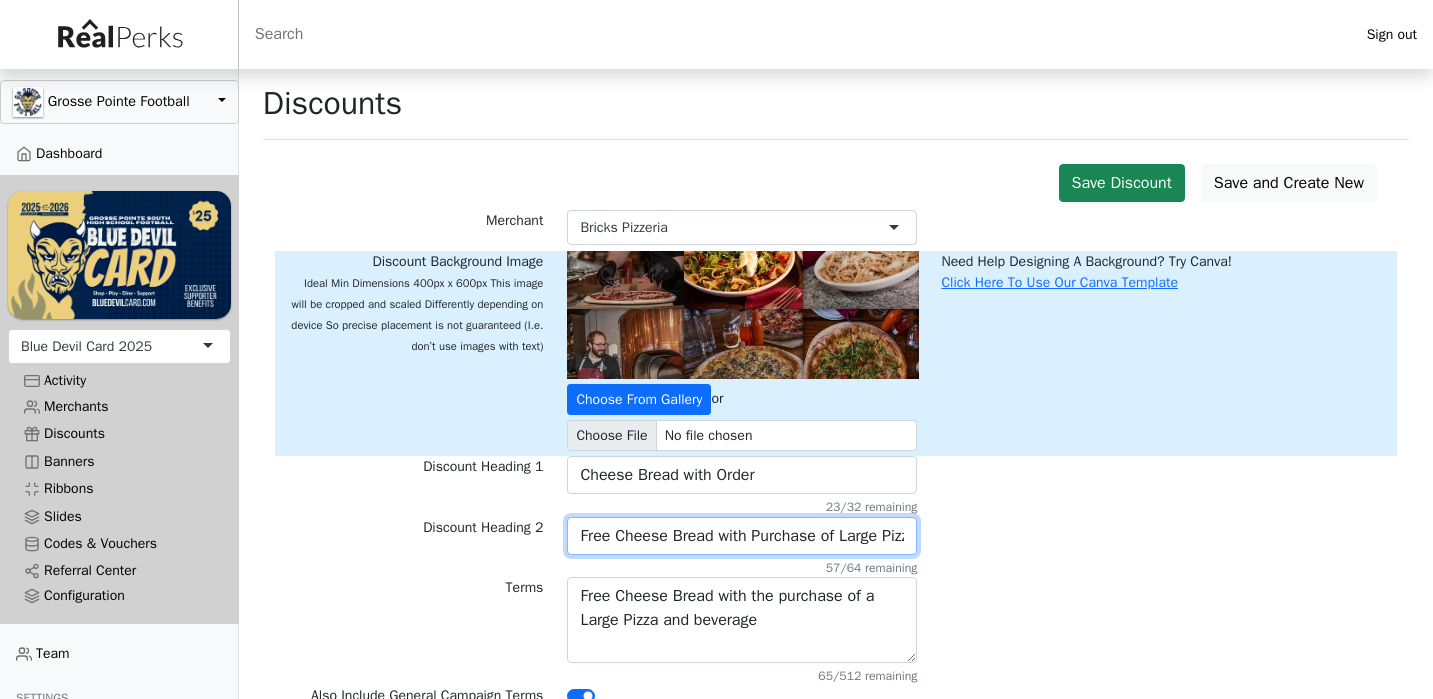 click on "Free Cheese Bread with Purchase of Large Pizza & Beverage" at bounding box center (742, 536) 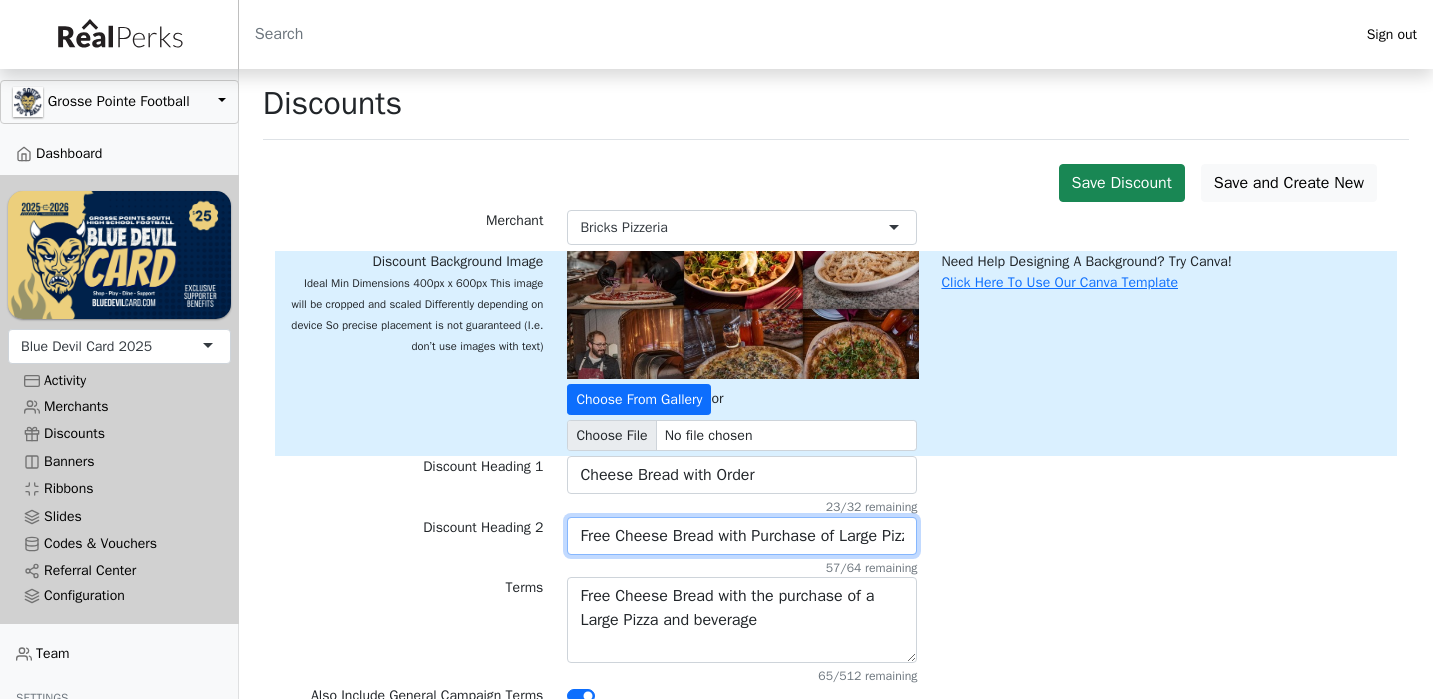click on "Free Cheese Bread with Purchase of Large Pizza & Beverage" at bounding box center (742, 536) 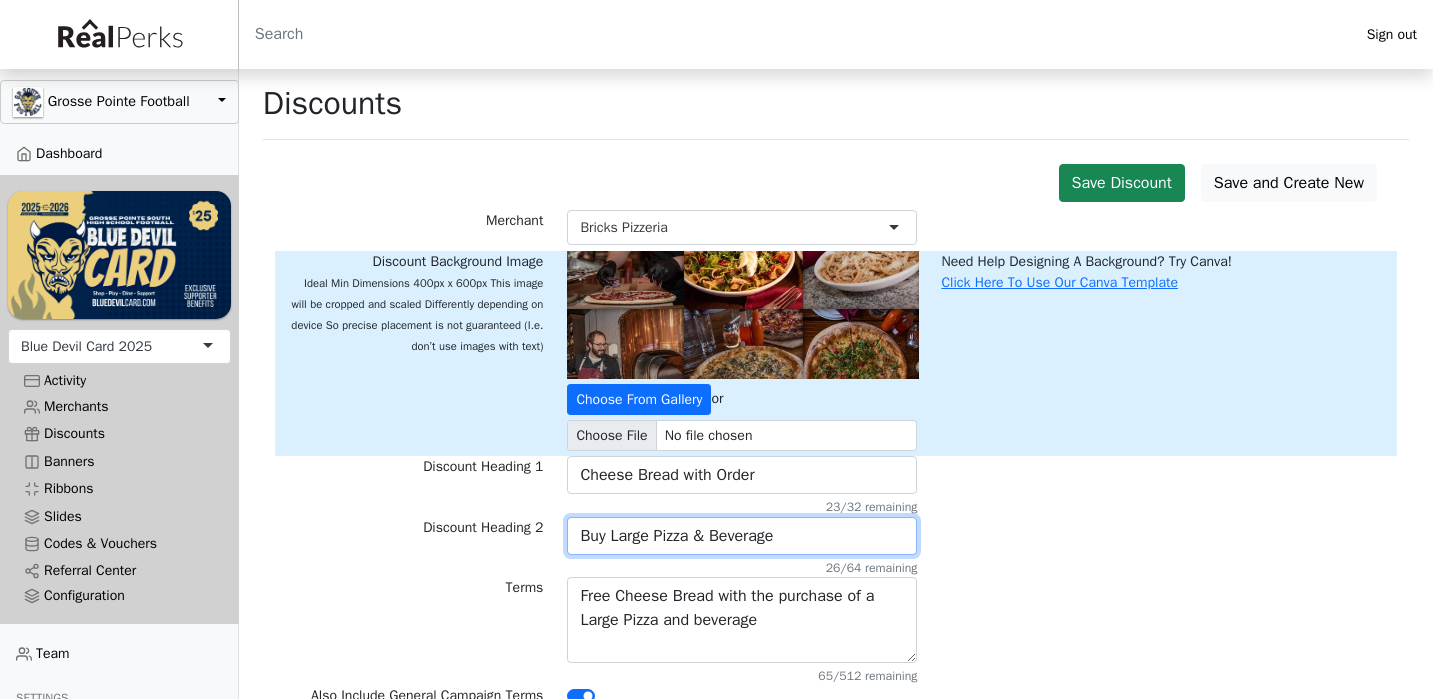 click on "Buy Large Pizza & Beverage" at bounding box center (742, 536) 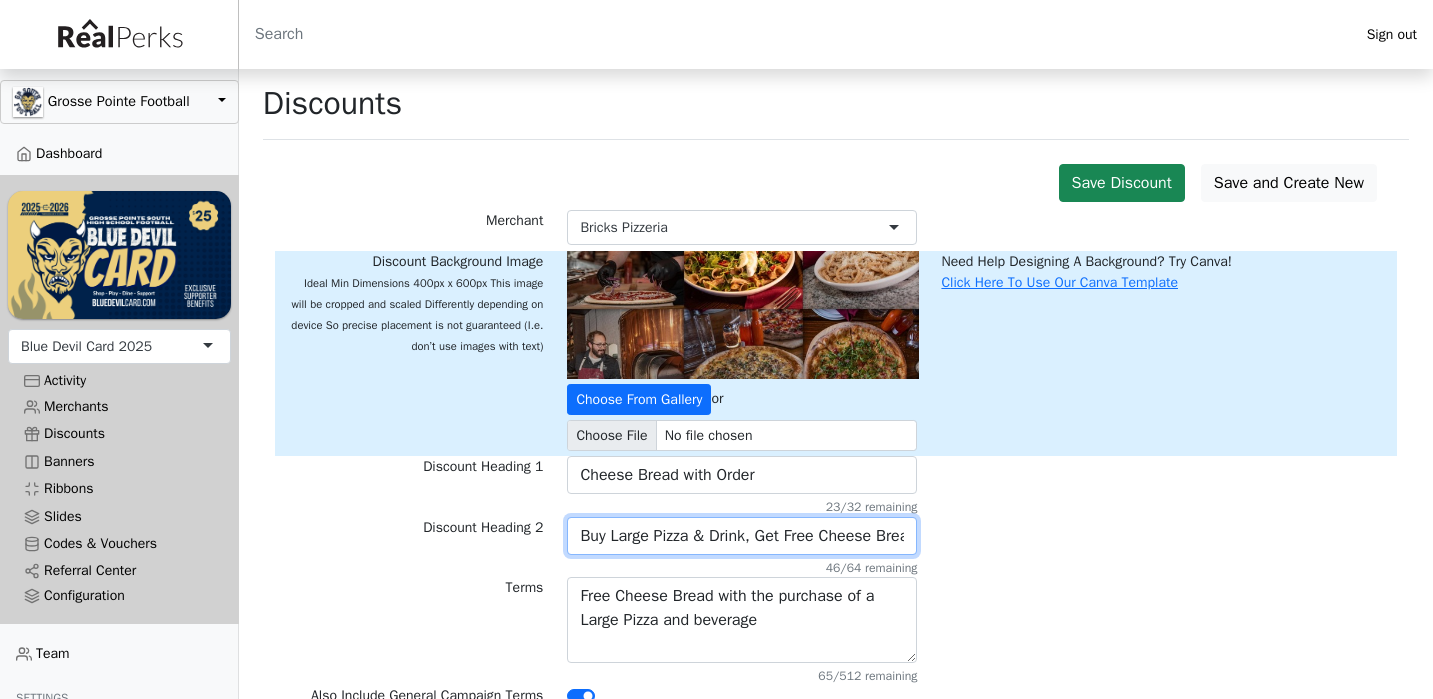 type on "Buy Large Pizza & Drink, Get Free Cheese Bread" 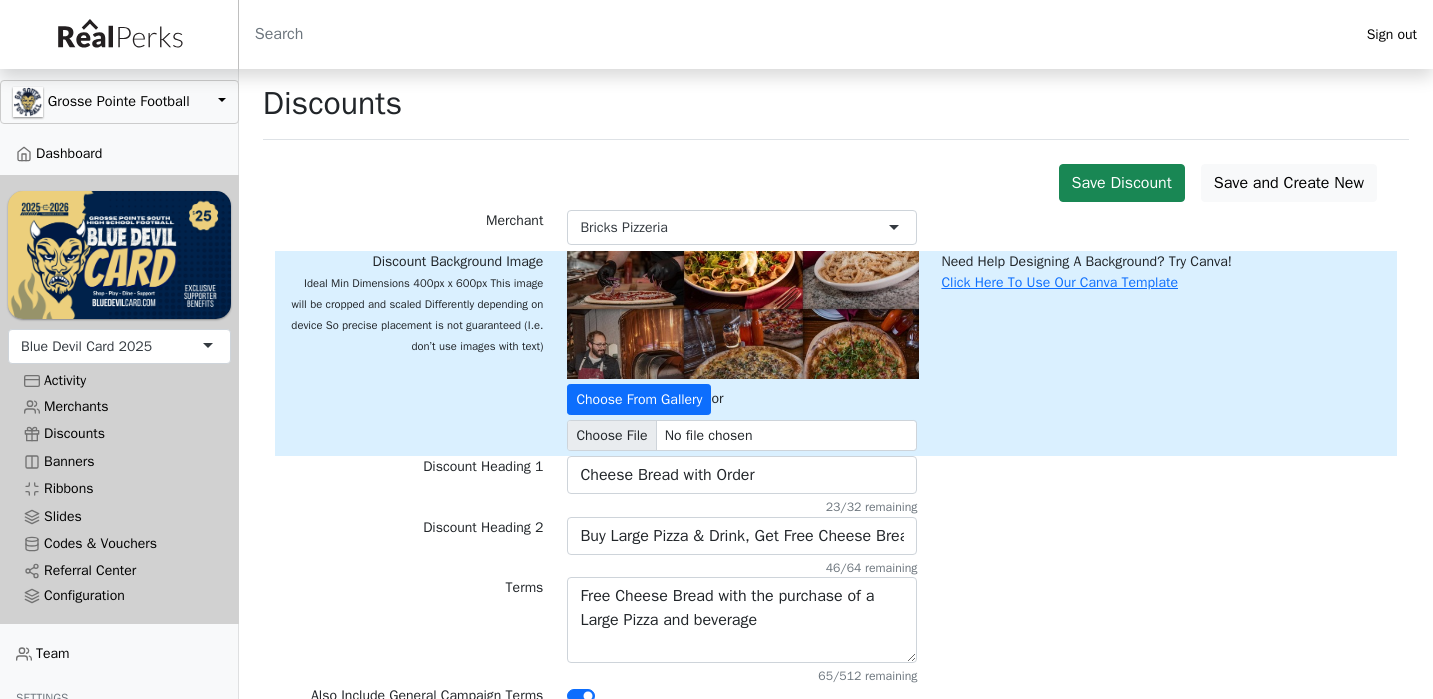 click on "Discount Heading 2
Buy Large Pizza & Drink, Get Free Cheese Bread
46/64 remaining" at bounding box center (836, 547) 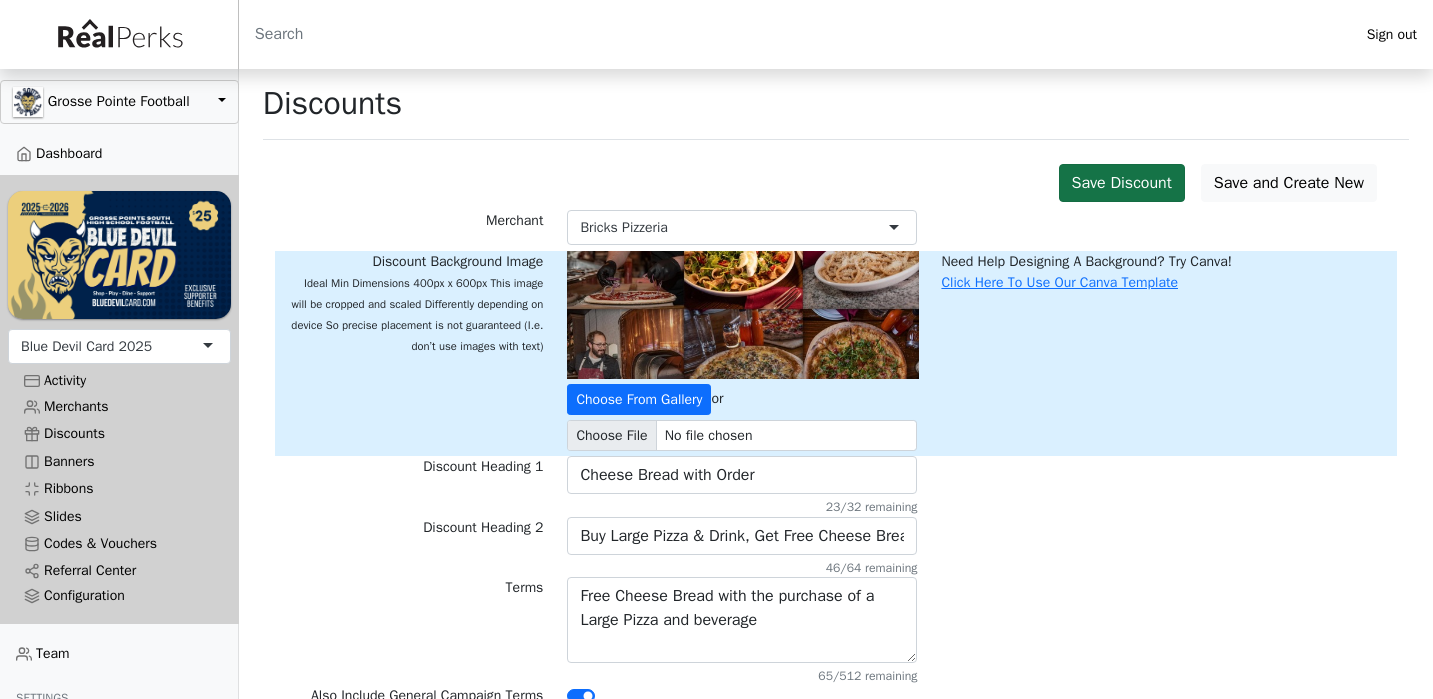 click on "Save Discount" at bounding box center (1122, 183) 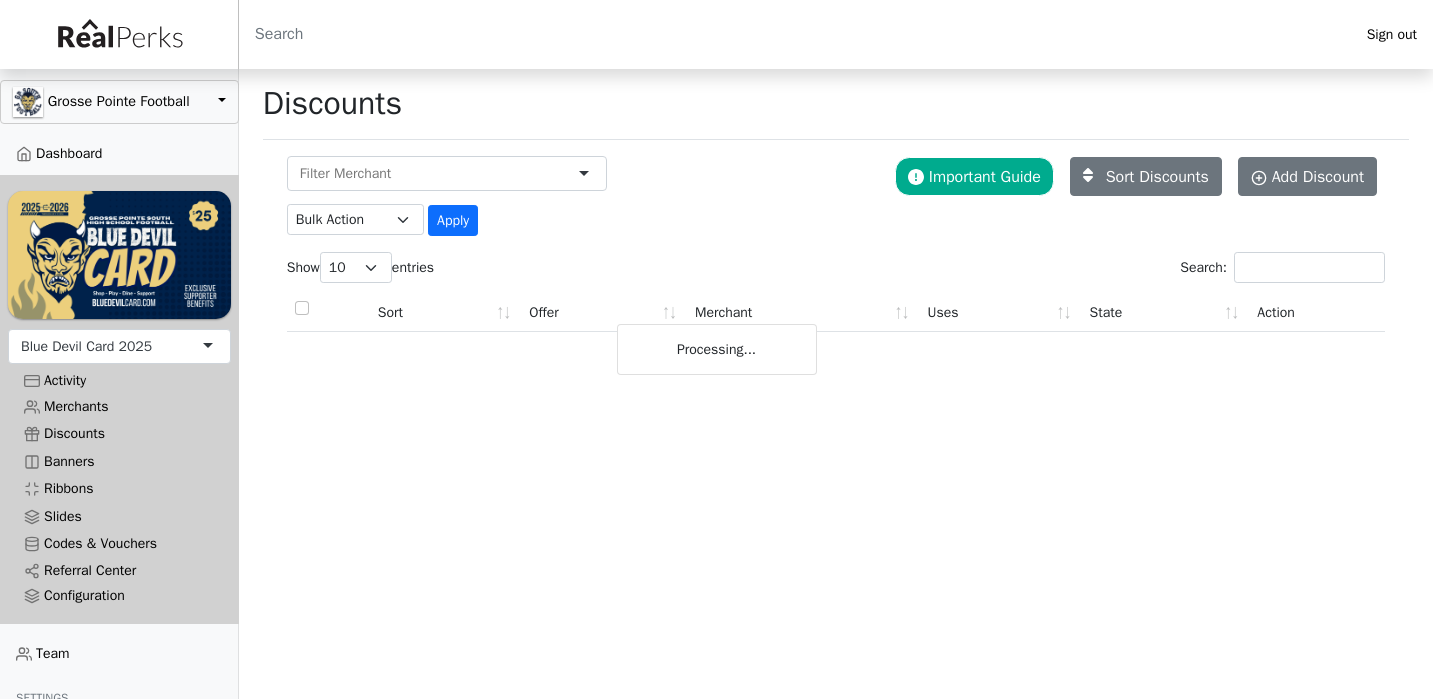 scroll, scrollTop: 0, scrollLeft: 0, axis: both 